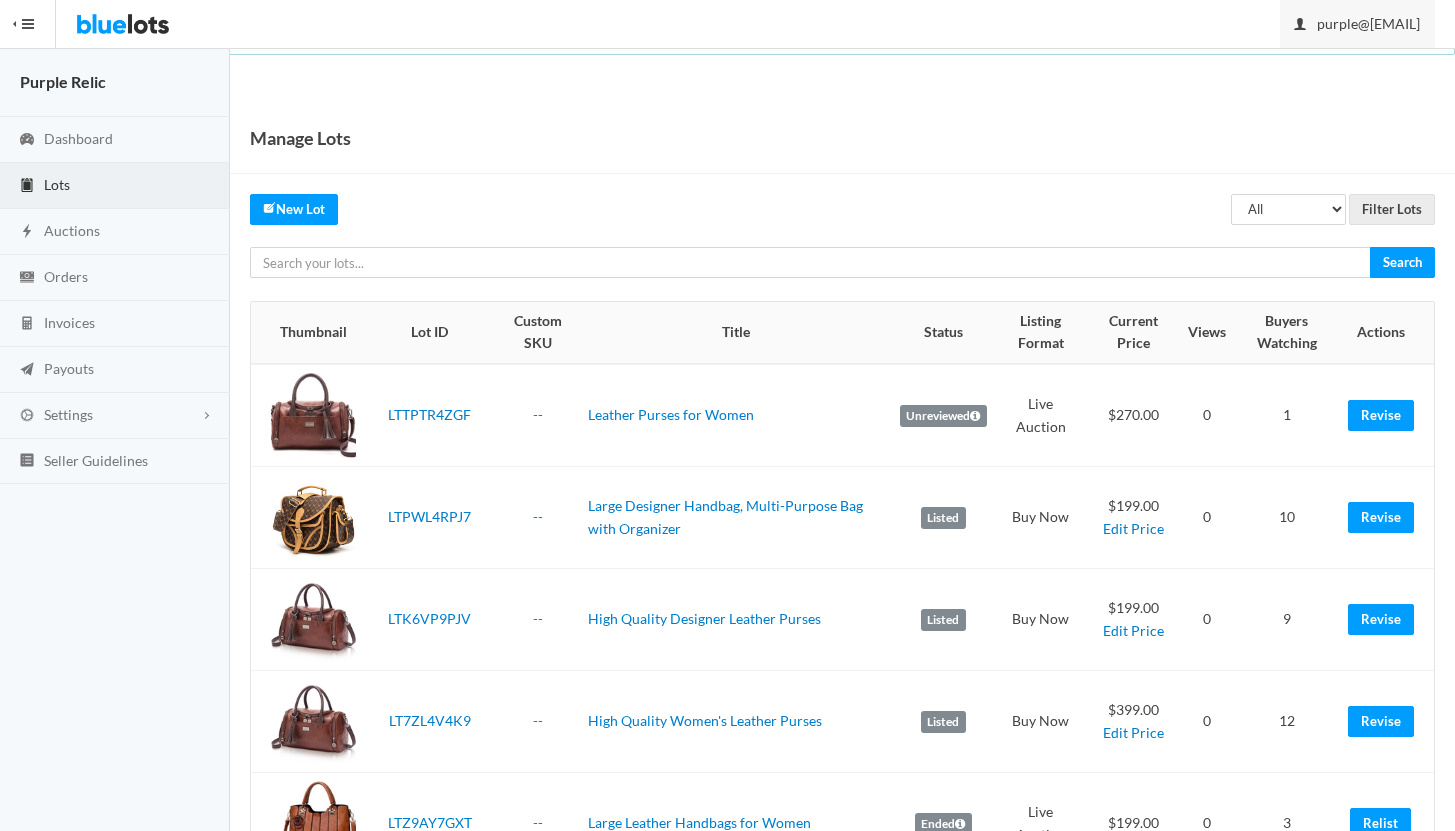 scroll, scrollTop: 0, scrollLeft: 0, axis: both 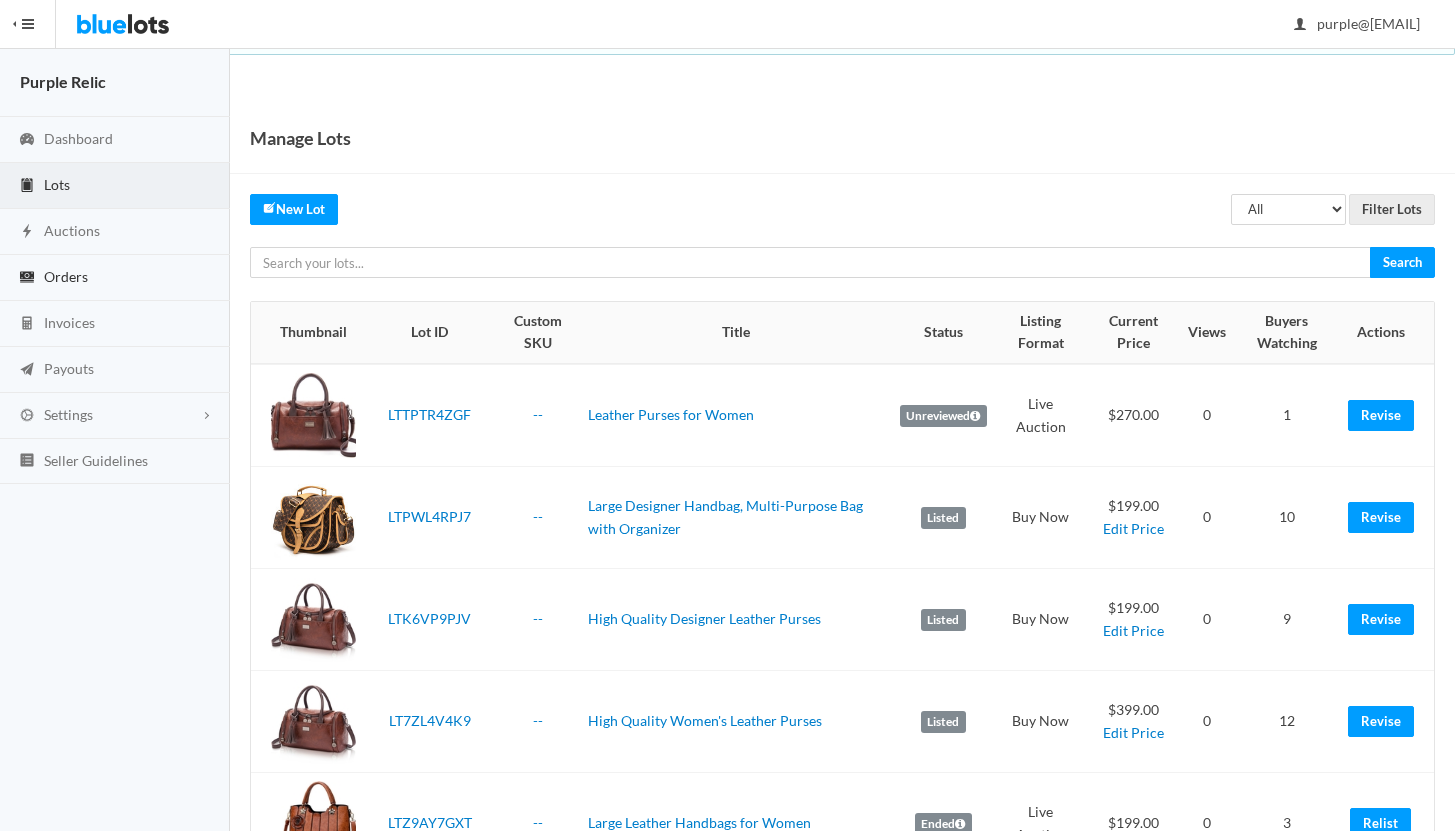 click on "Orders" at bounding box center (66, 276) 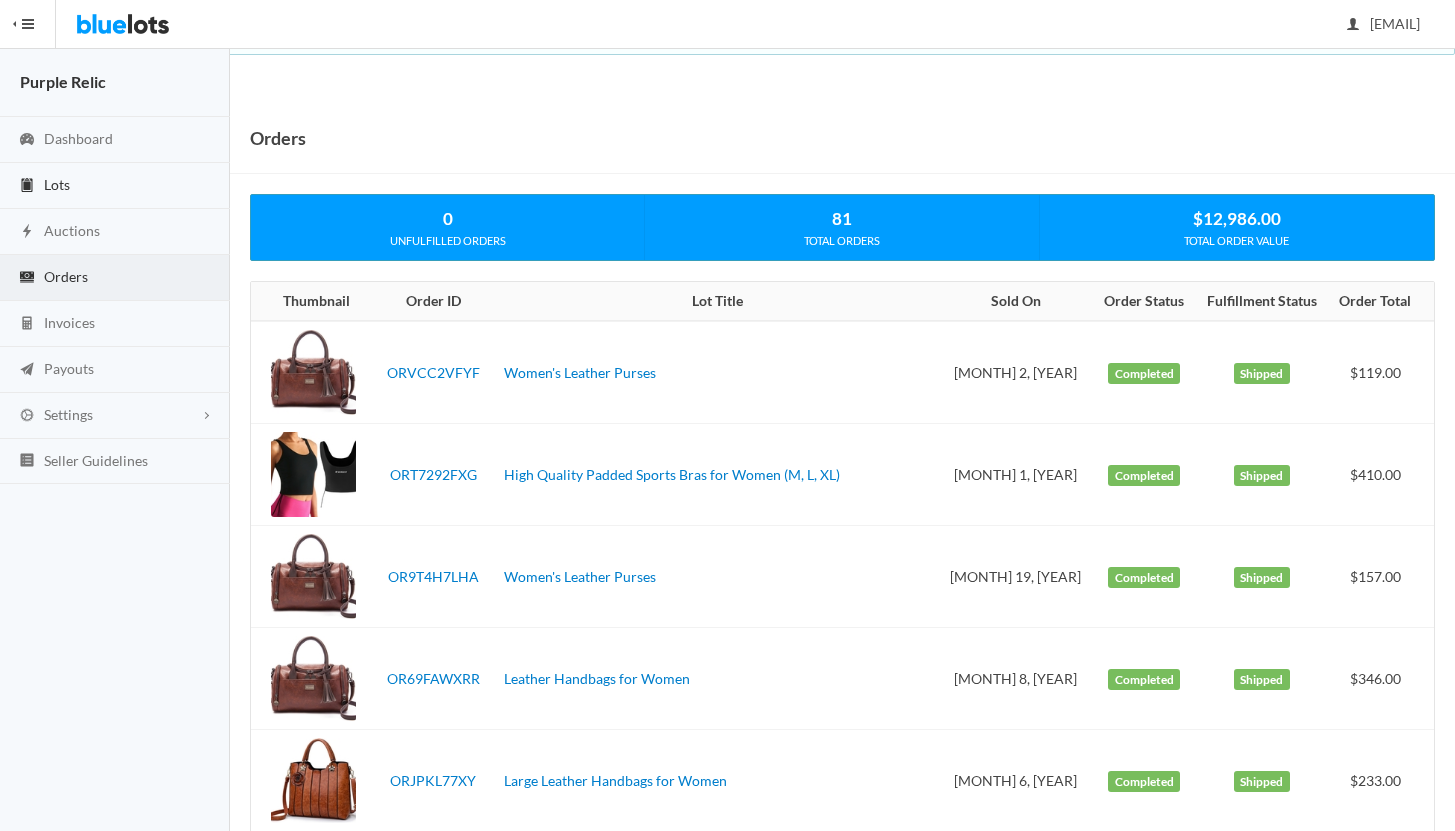scroll, scrollTop: 0, scrollLeft: 0, axis: both 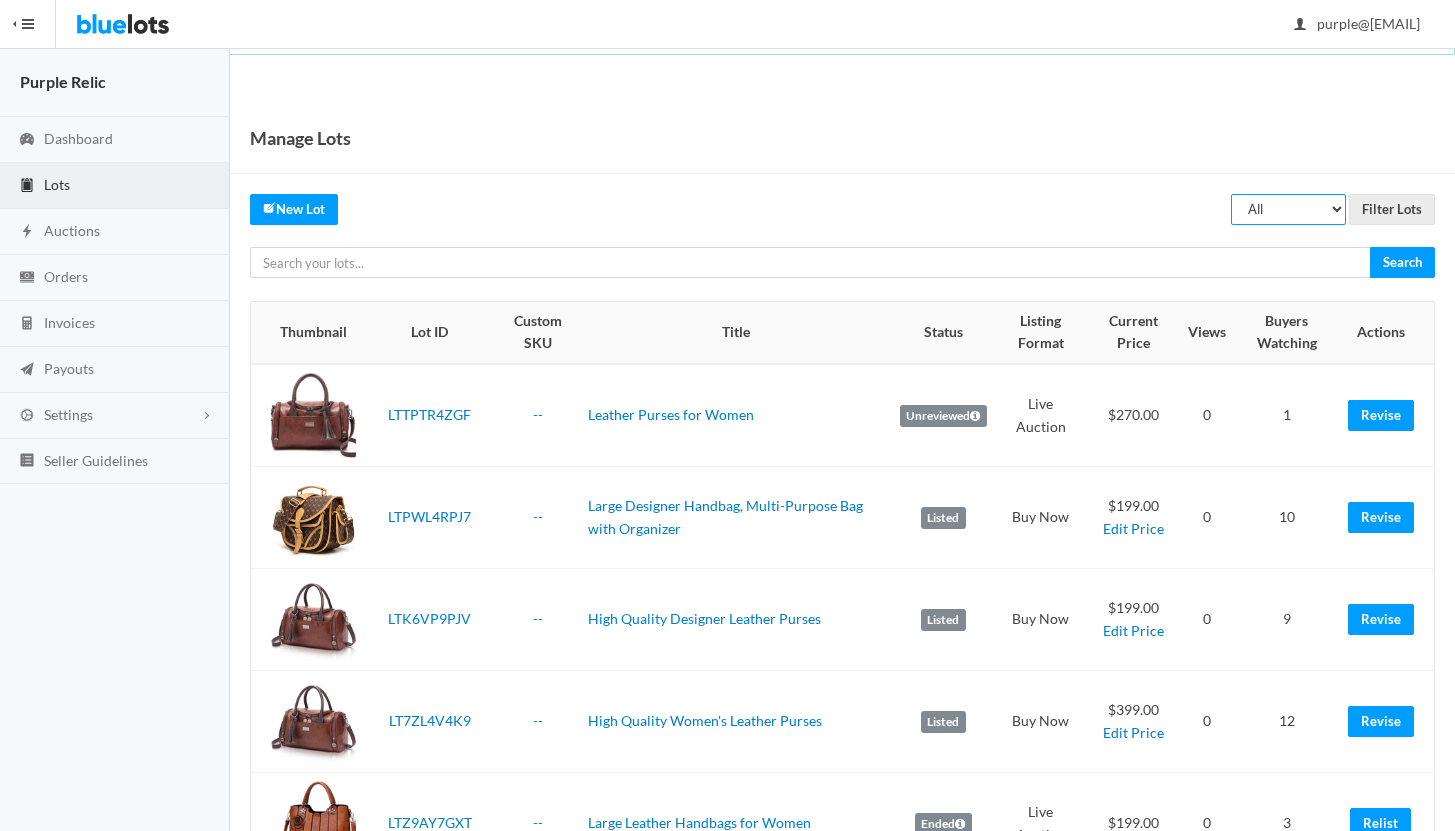 click on "All Draft
Unreviewed
Rejected
Scheduled
Listed
Sold
Ended" at bounding box center (1288, 209) 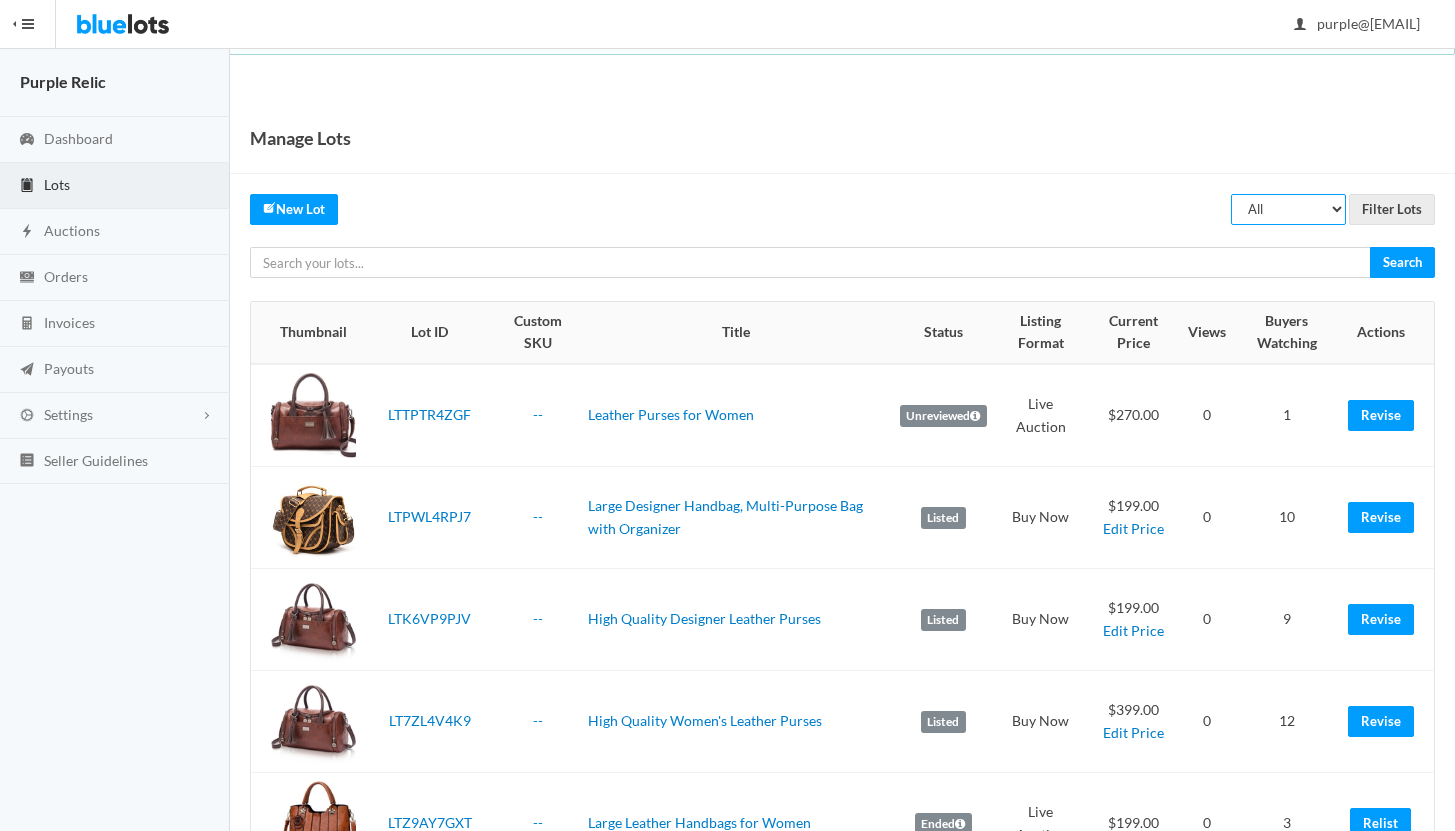 select on "ended" 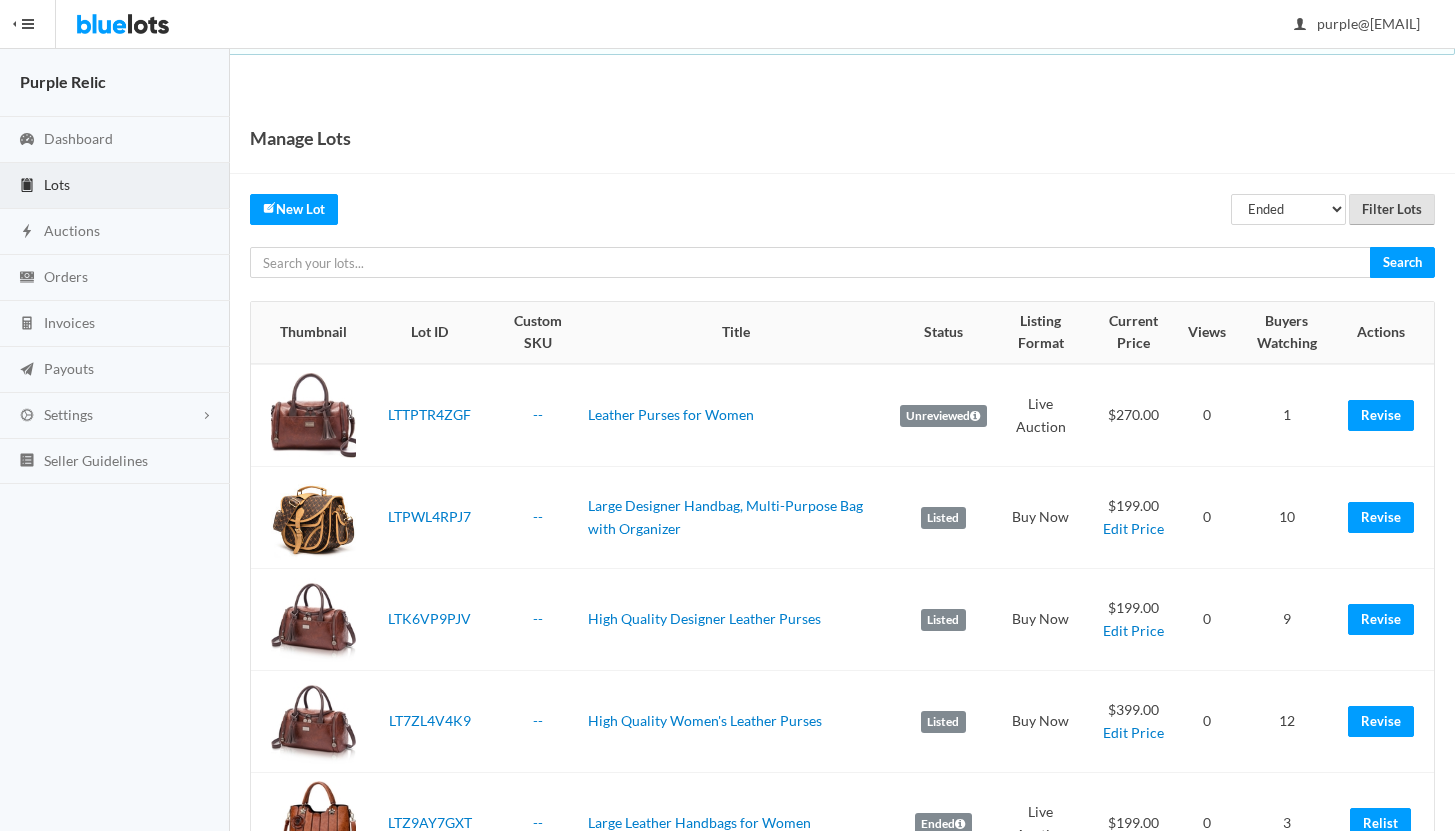 click on "Filter Lots" at bounding box center [1392, 209] 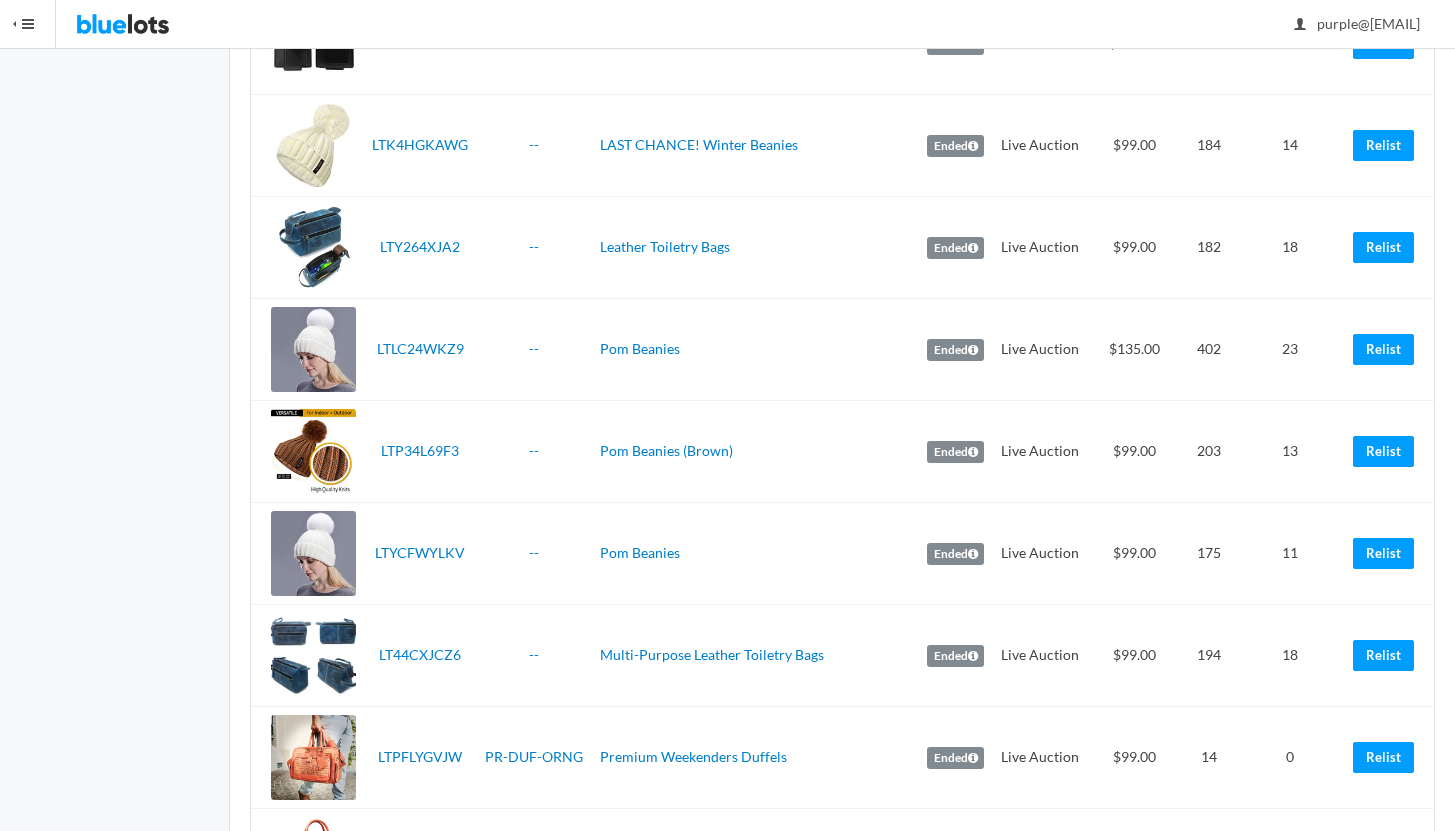 scroll, scrollTop: 3396, scrollLeft: 0, axis: vertical 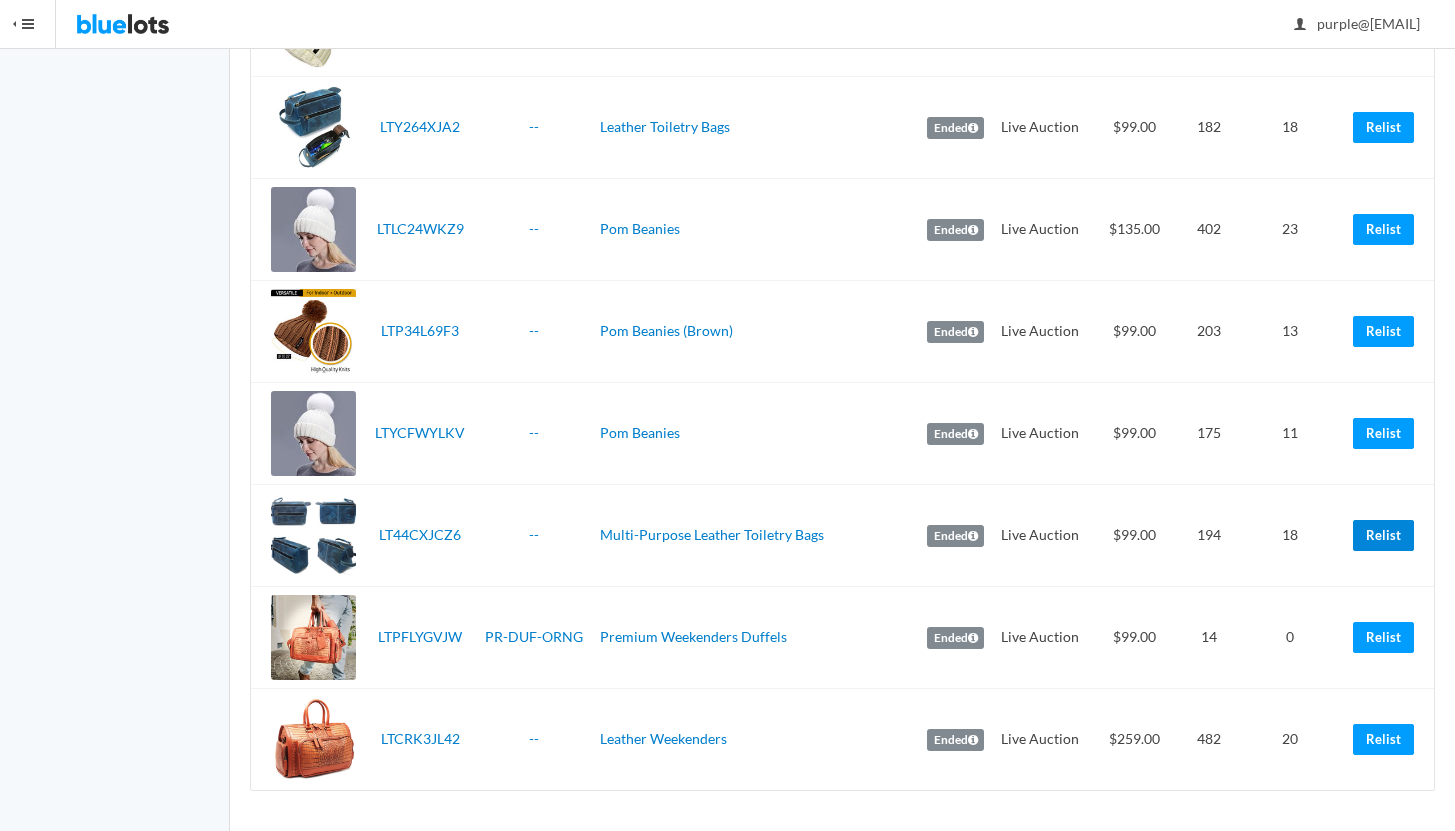 click on "Relist" at bounding box center (1383, 535) 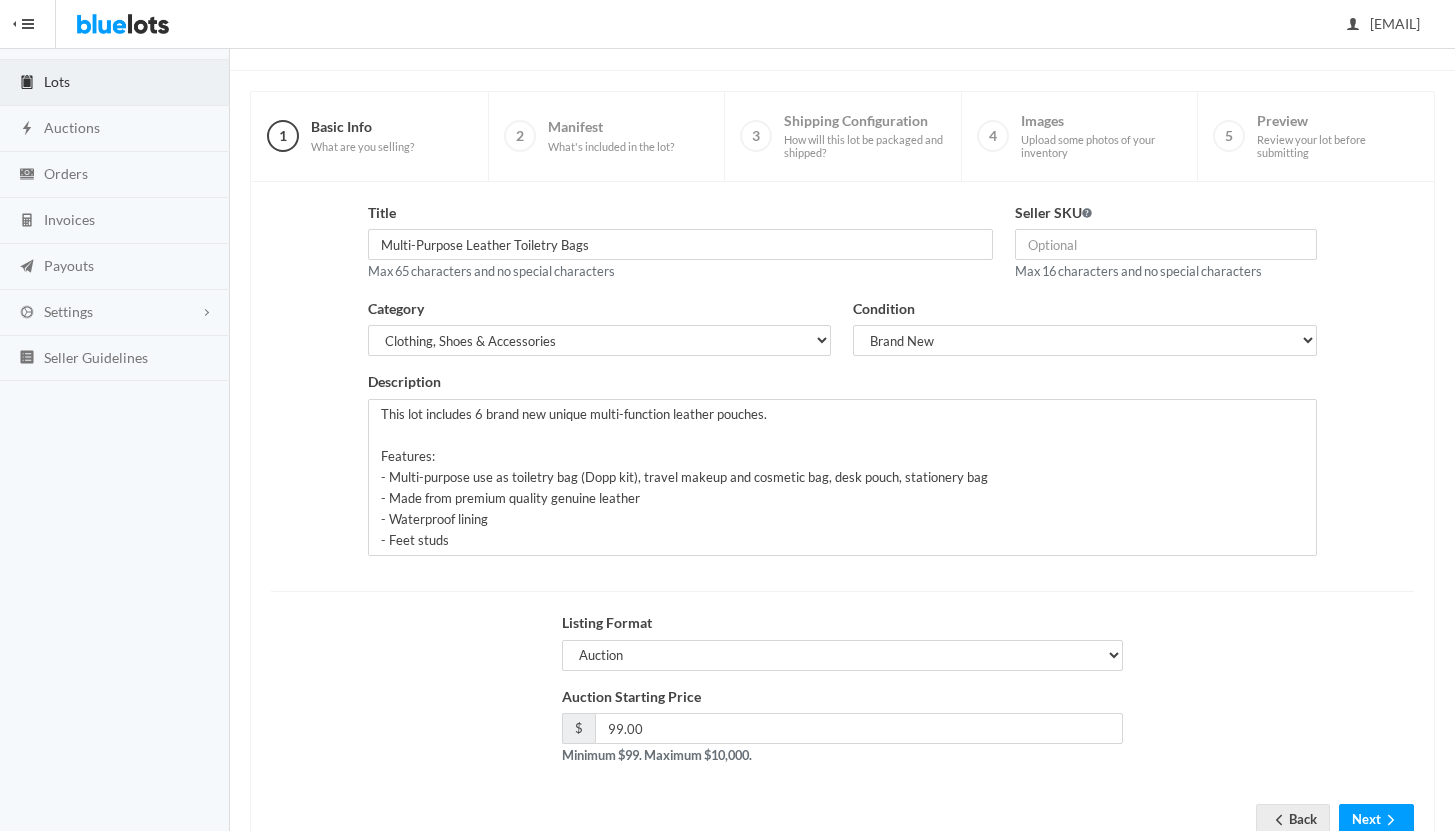 scroll, scrollTop: 170, scrollLeft: 0, axis: vertical 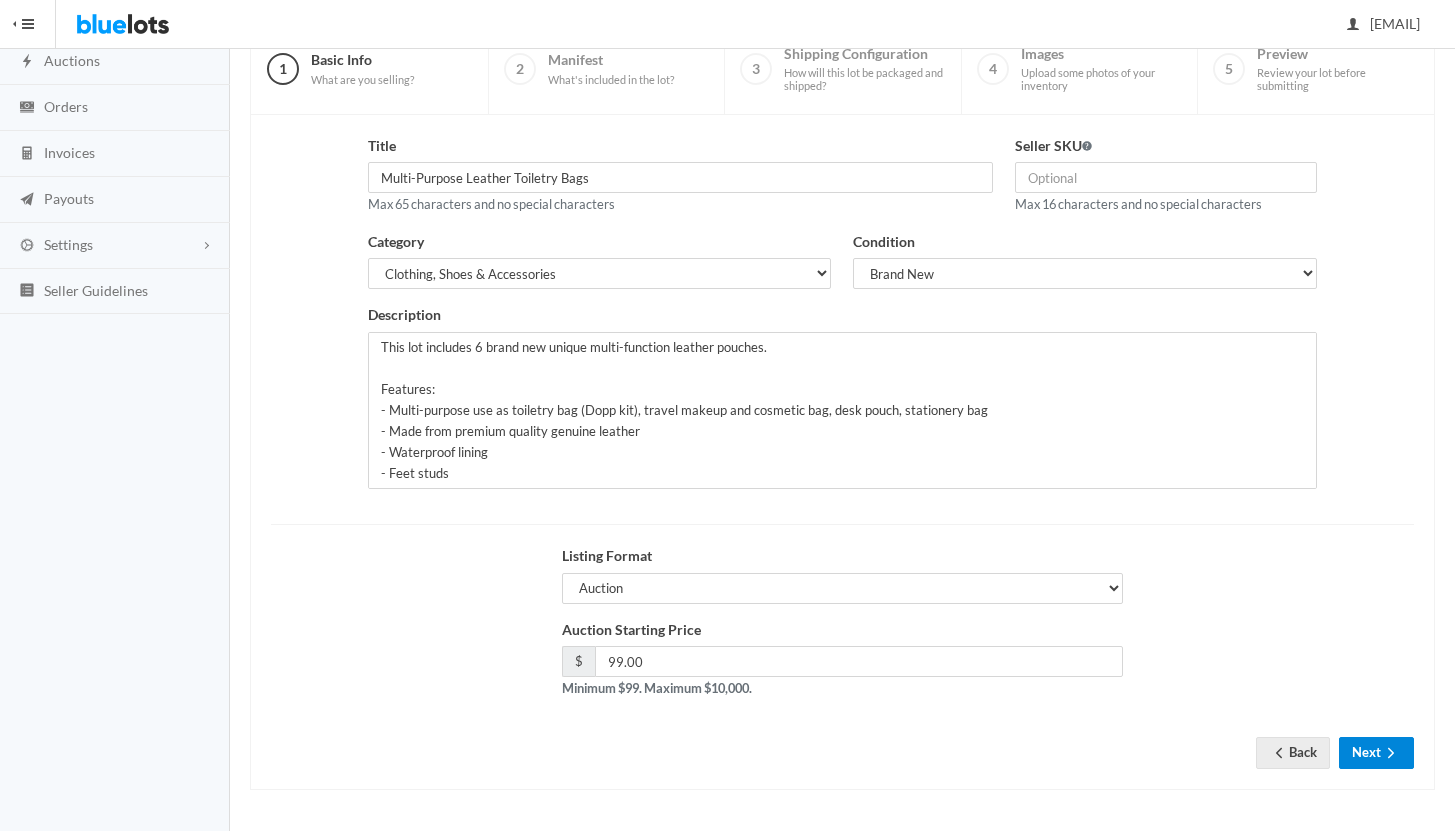 click on "Next" at bounding box center (1376, 752) 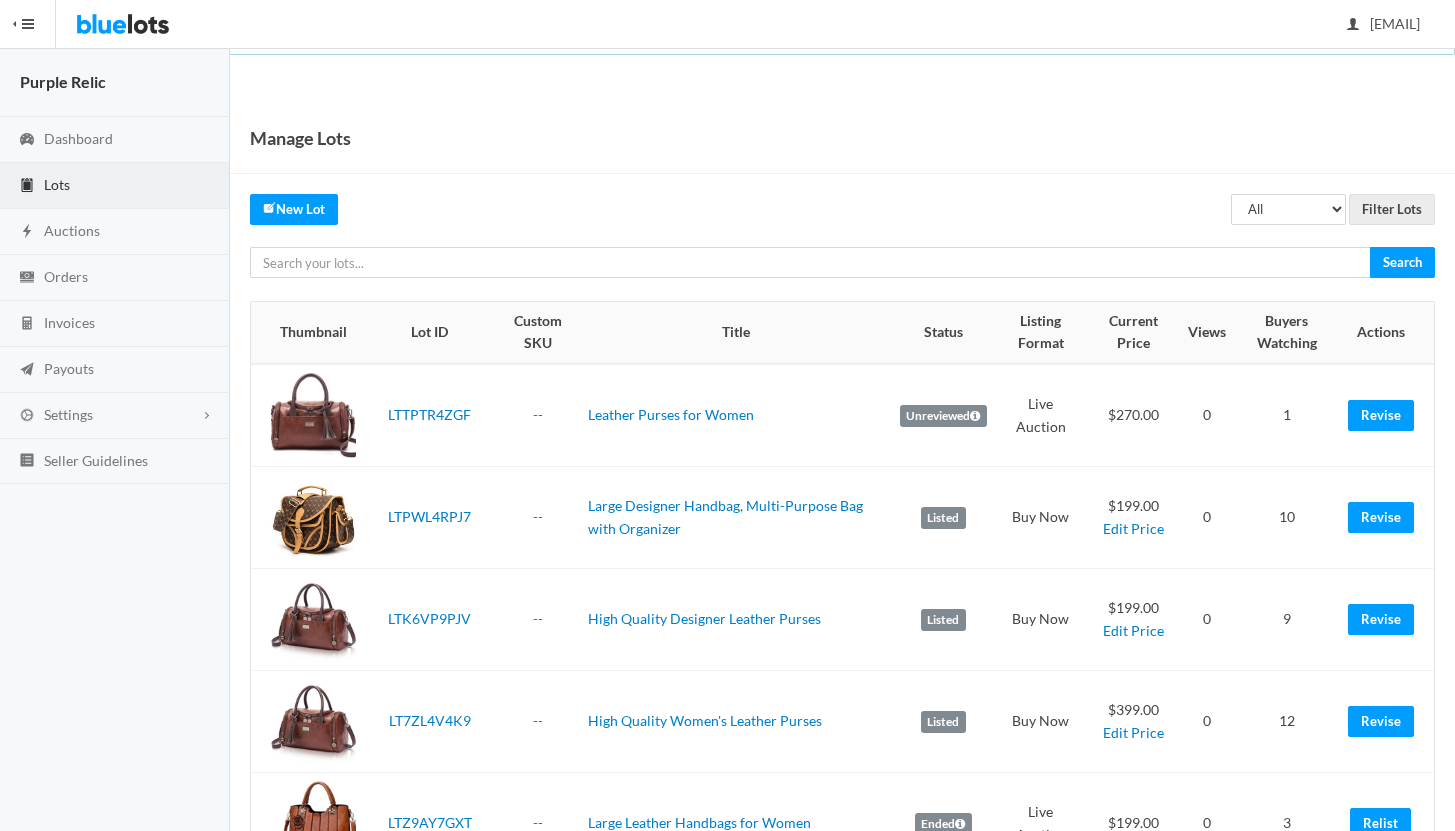 scroll, scrollTop: 0, scrollLeft: 0, axis: both 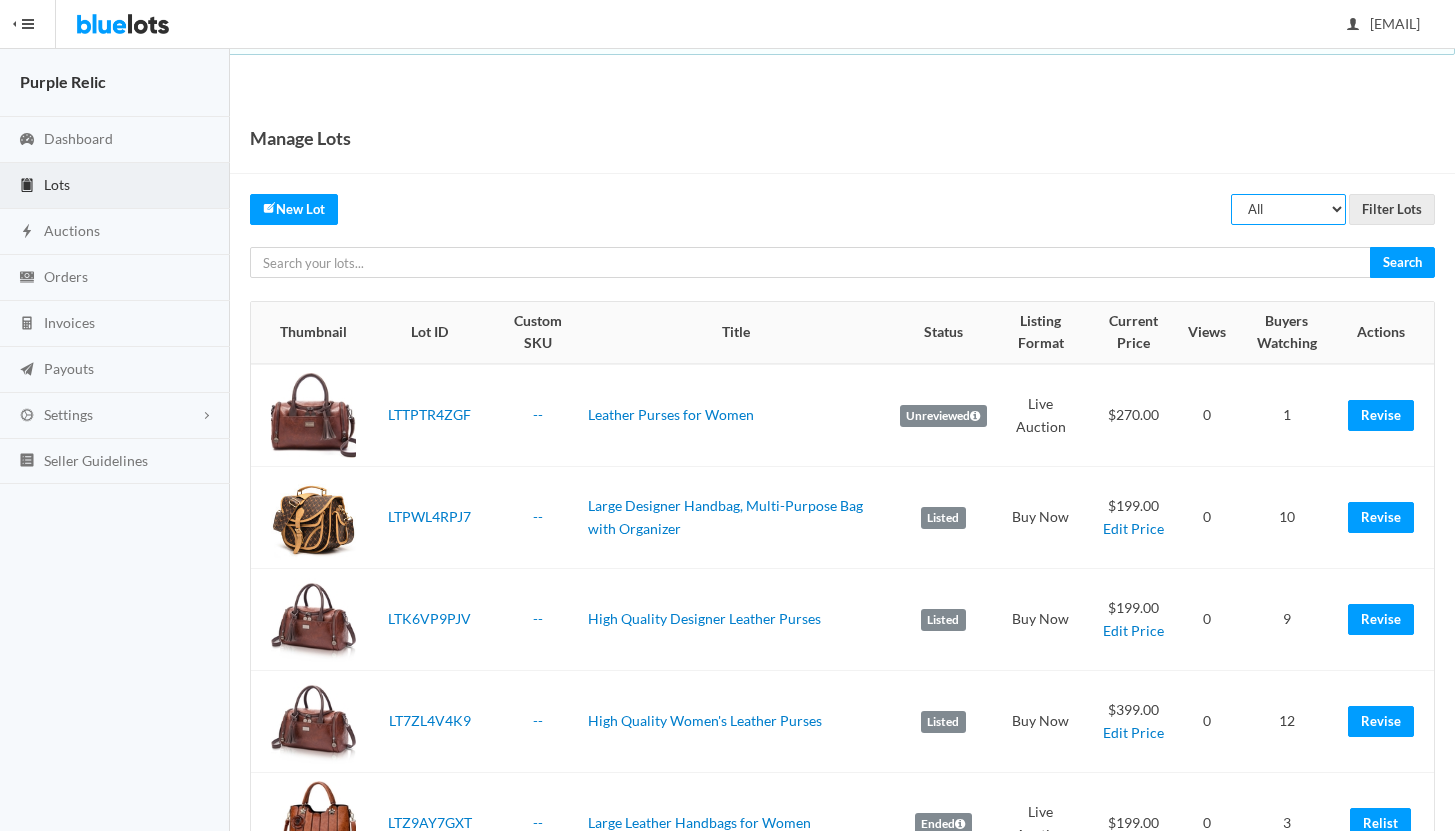 click on "All Draft
Unreviewed
Rejected
Scheduled
Listed
Sold
Ended" at bounding box center (1288, 209) 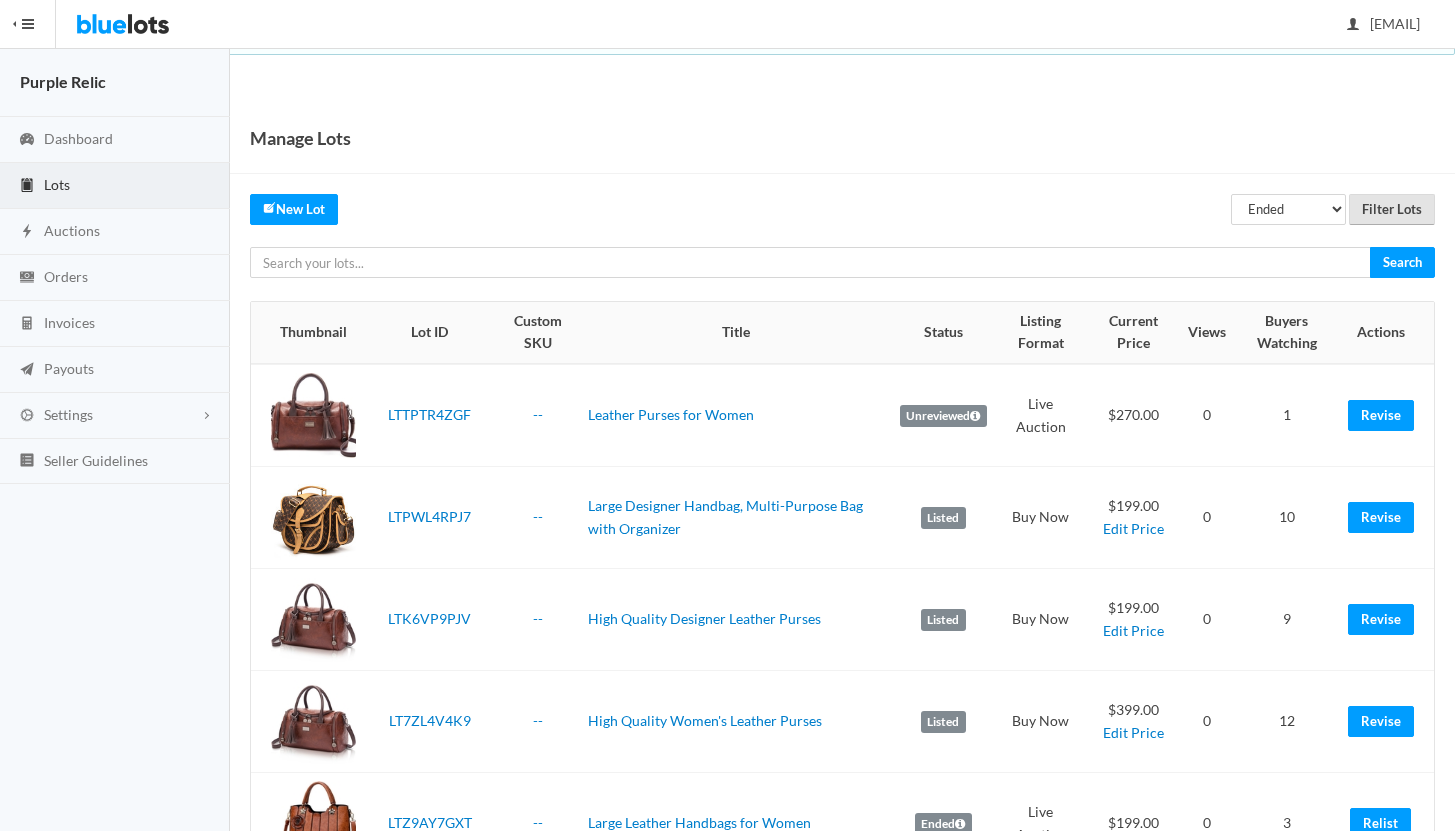click on "Filter Lots" at bounding box center (1392, 209) 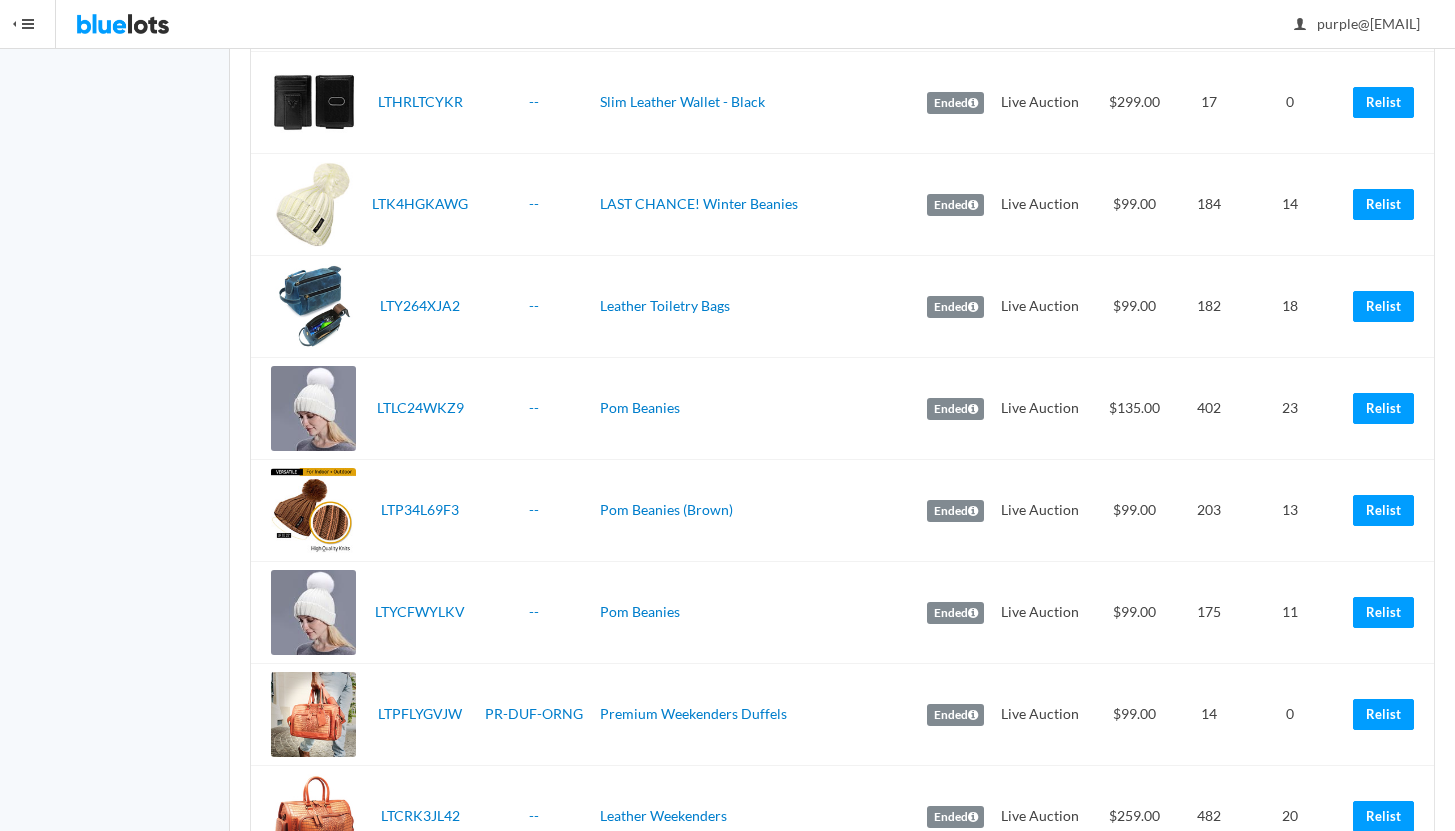 scroll, scrollTop: 3222, scrollLeft: 0, axis: vertical 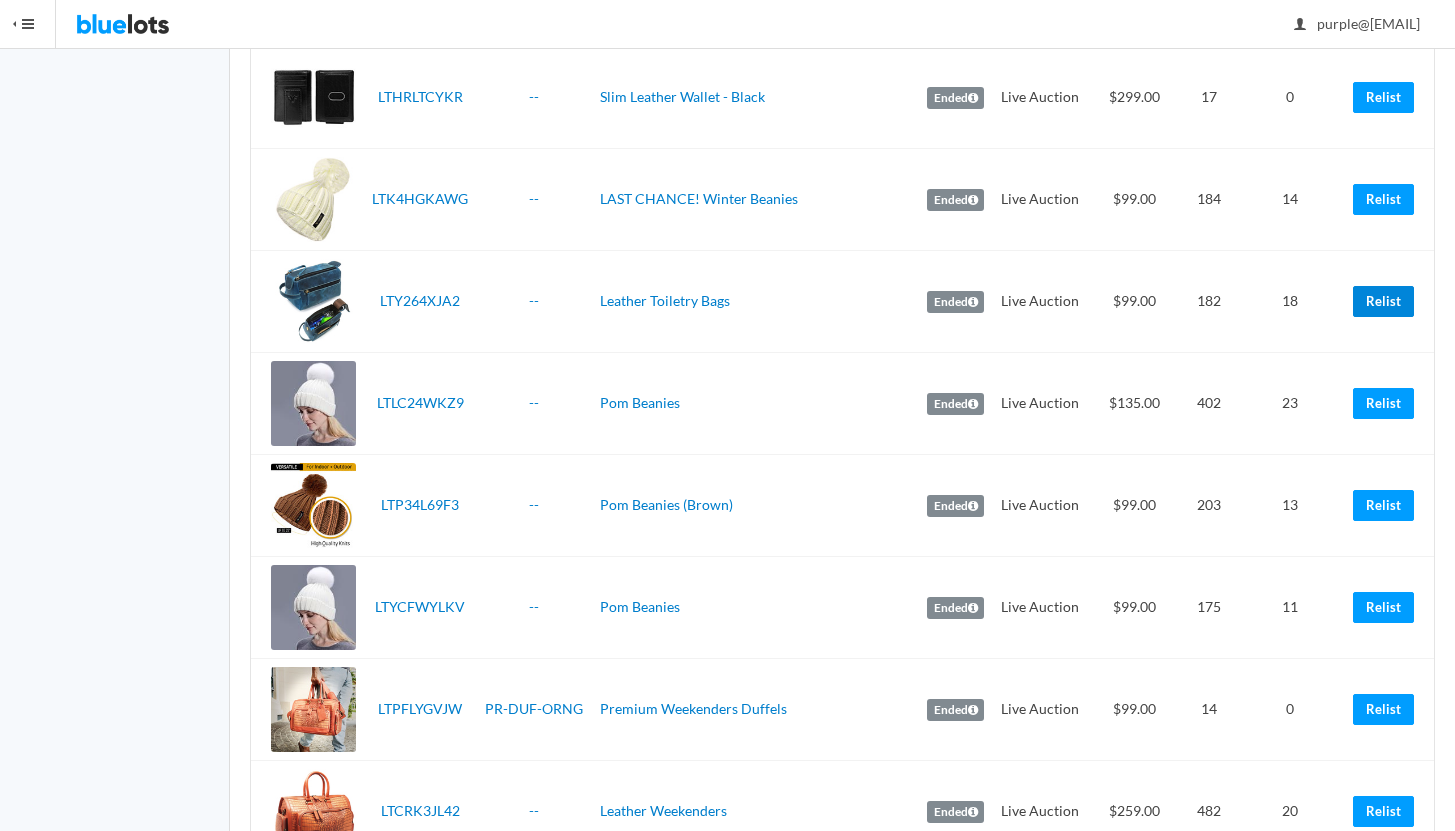 click on "Relist" at bounding box center (1383, 301) 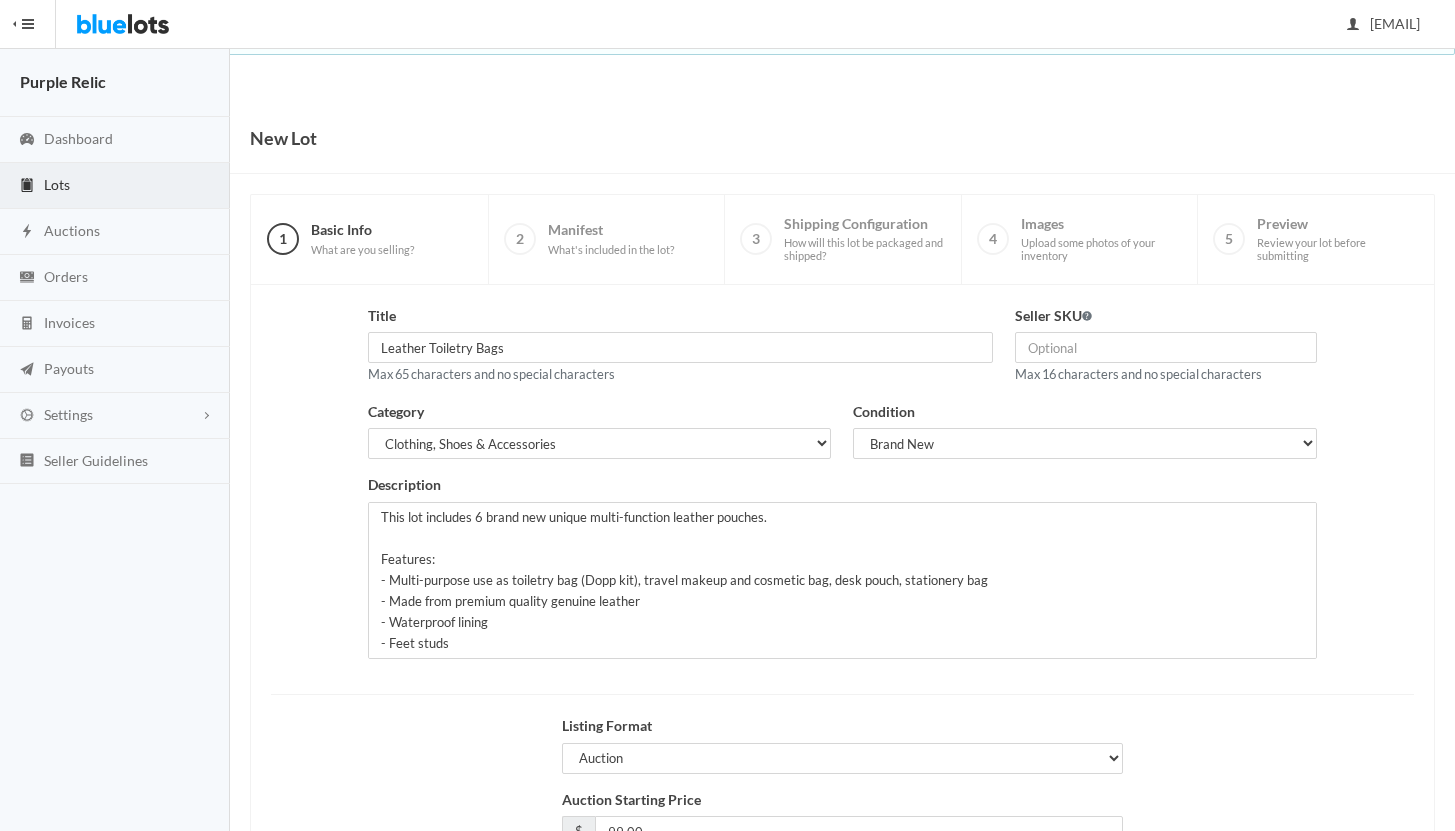 scroll, scrollTop: 170, scrollLeft: 0, axis: vertical 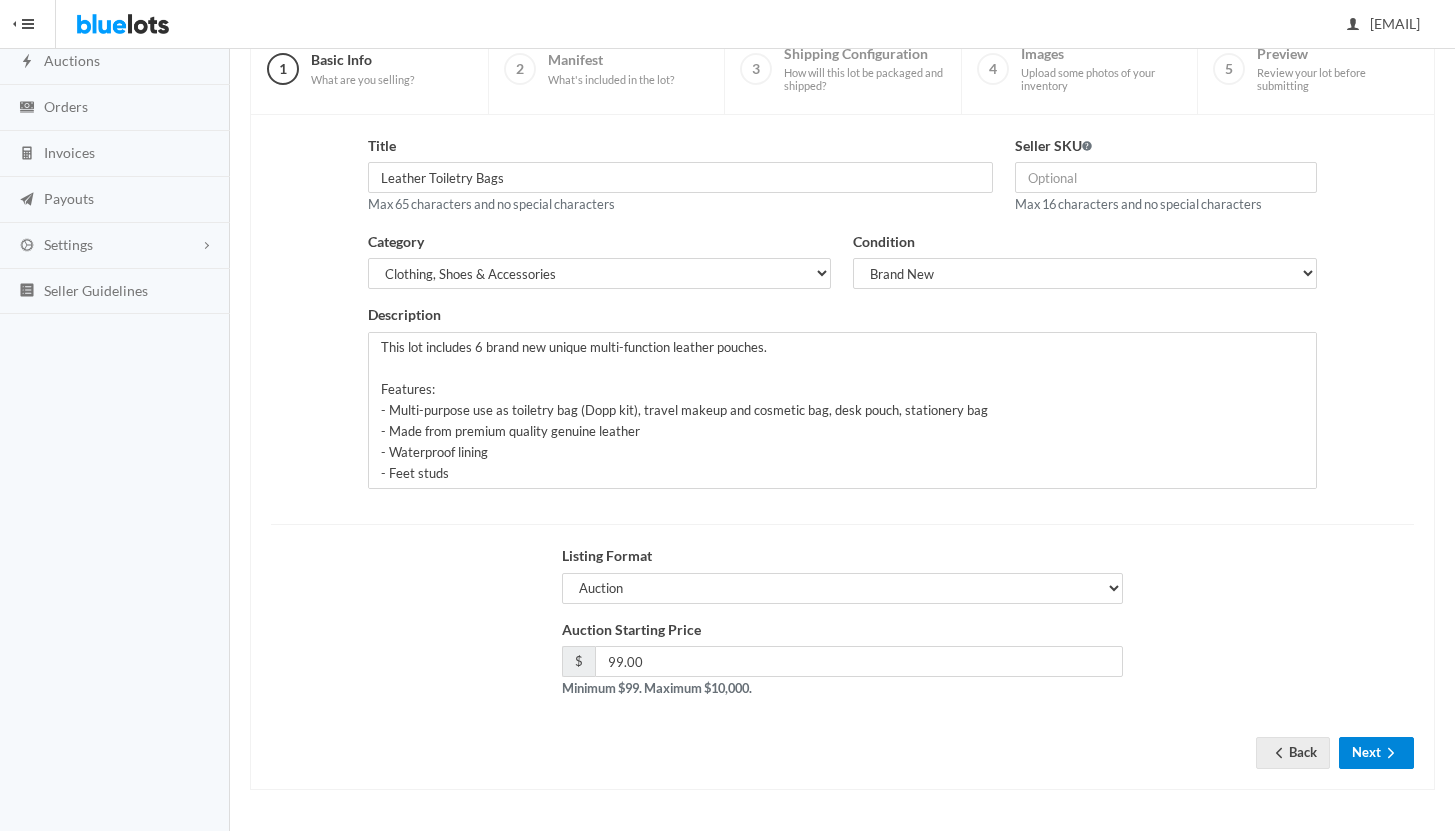 click on "Next" at bounding box center [1376, 752] 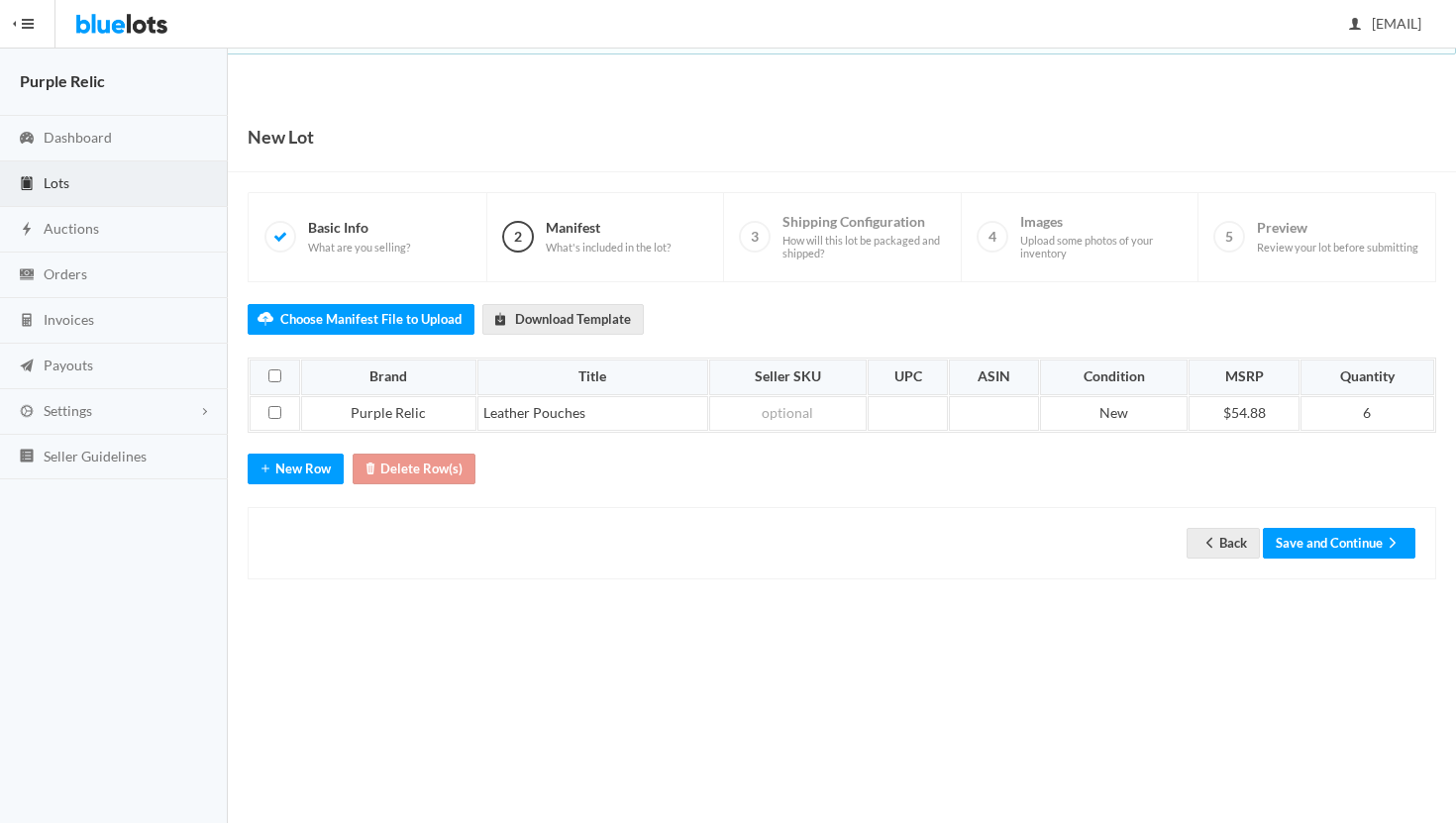 scroll, scrollTop: 0, scrollLeft: 0, axis: both 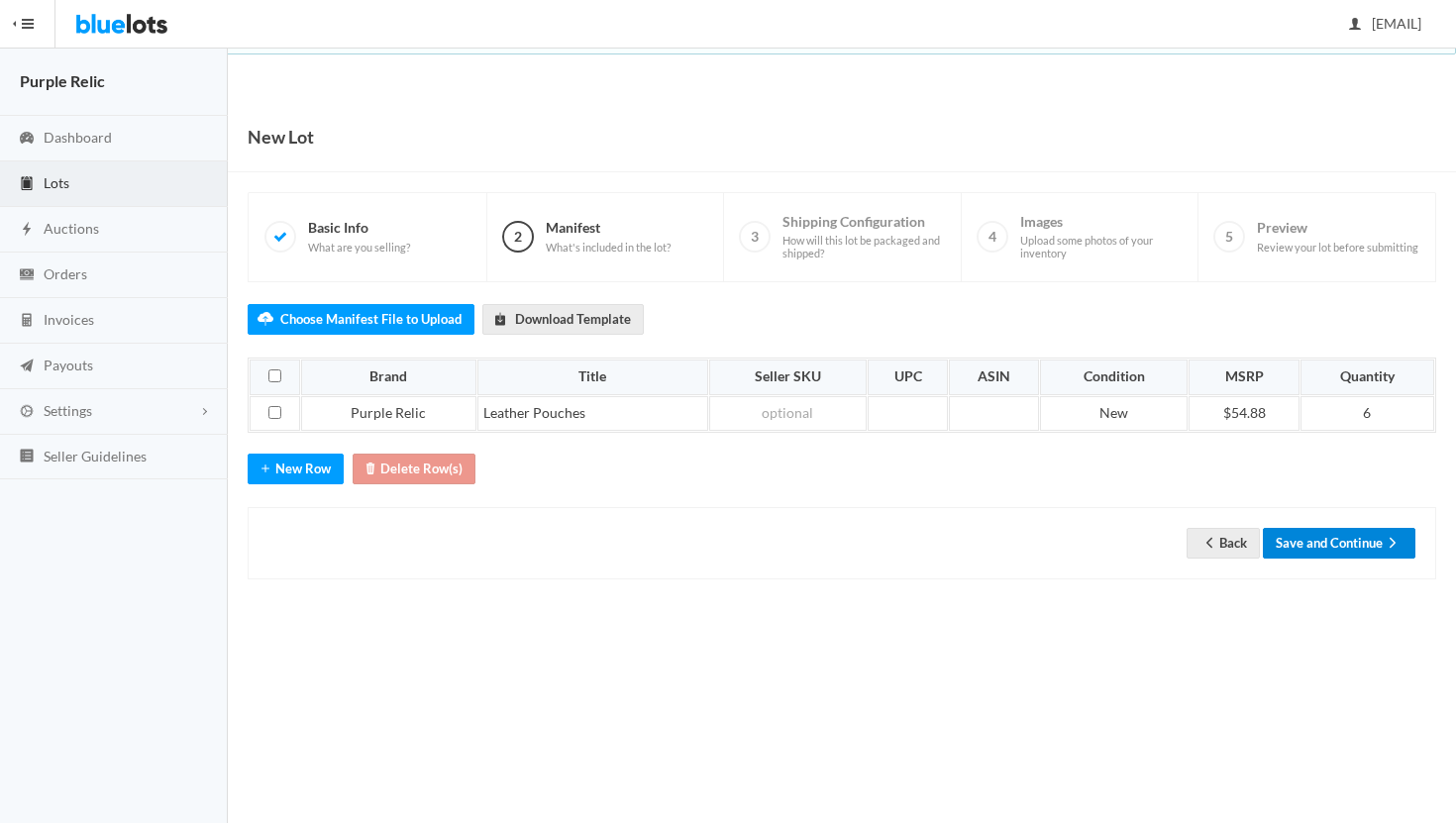 click on "Save and Continue" at bounding box center [1339, 543] 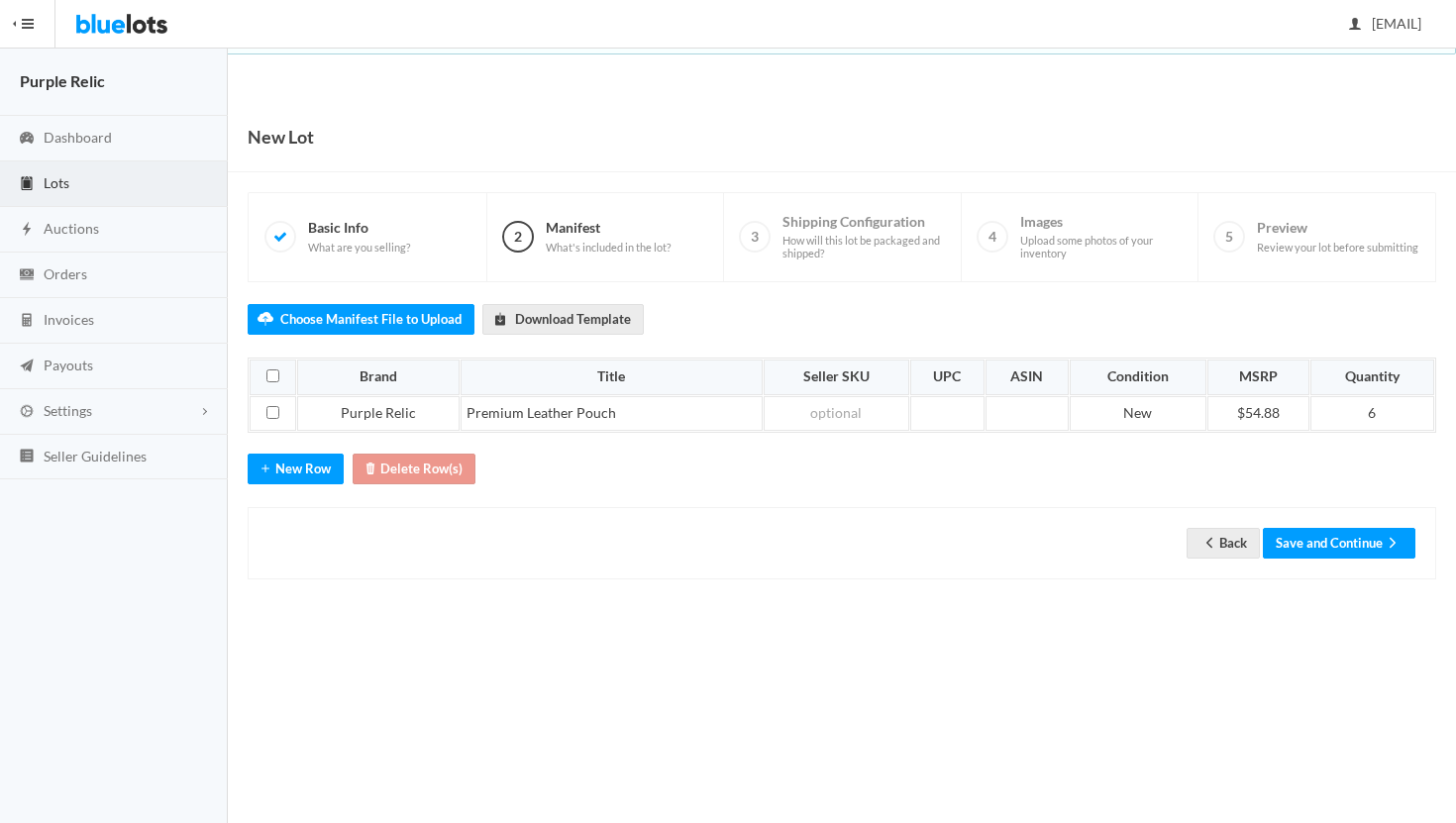 scroll, scrollTop: 0, scrollLeft: 0, axis: both 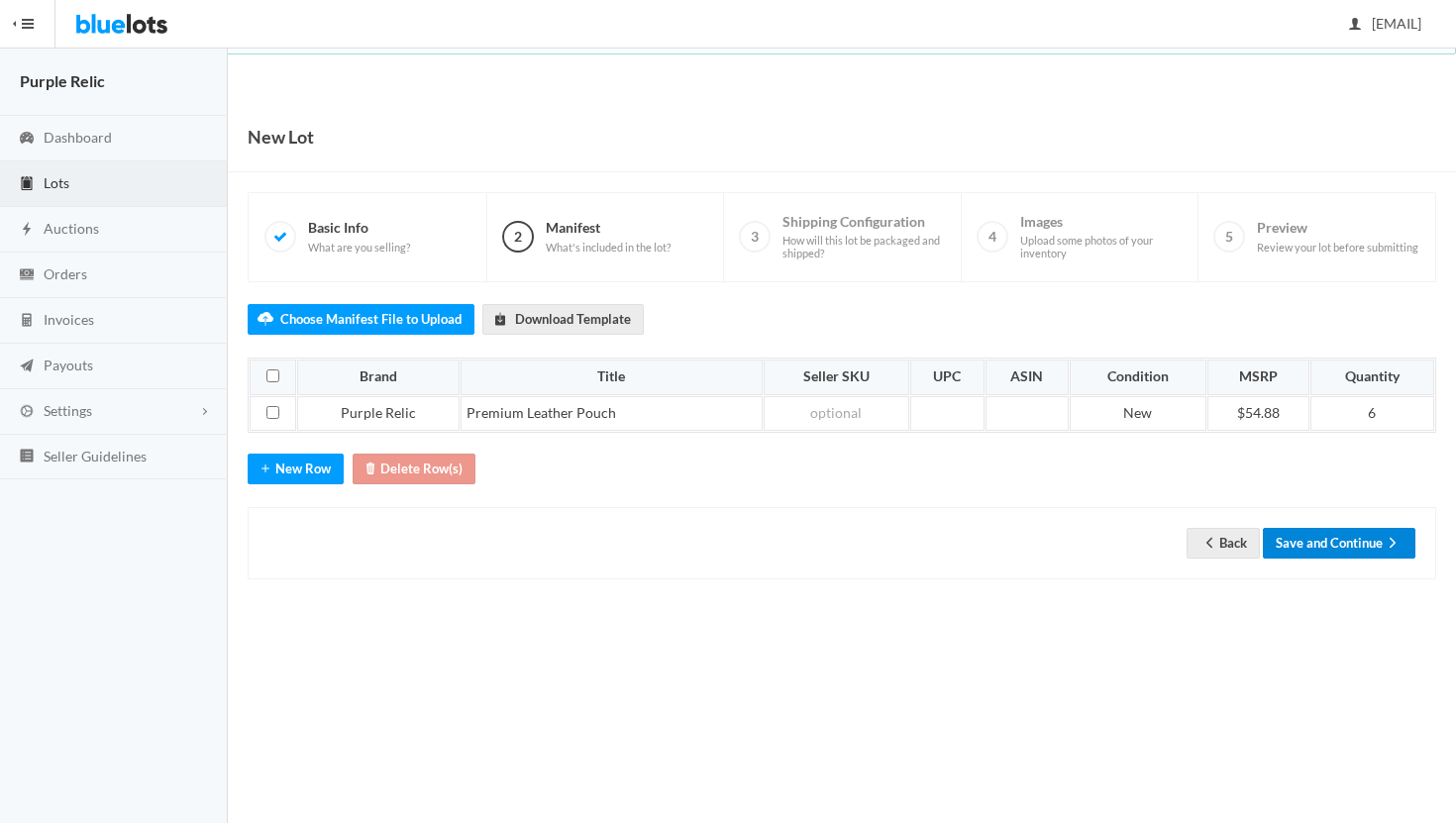 click on "Save and Continue" at bounding box center [1339, 543] 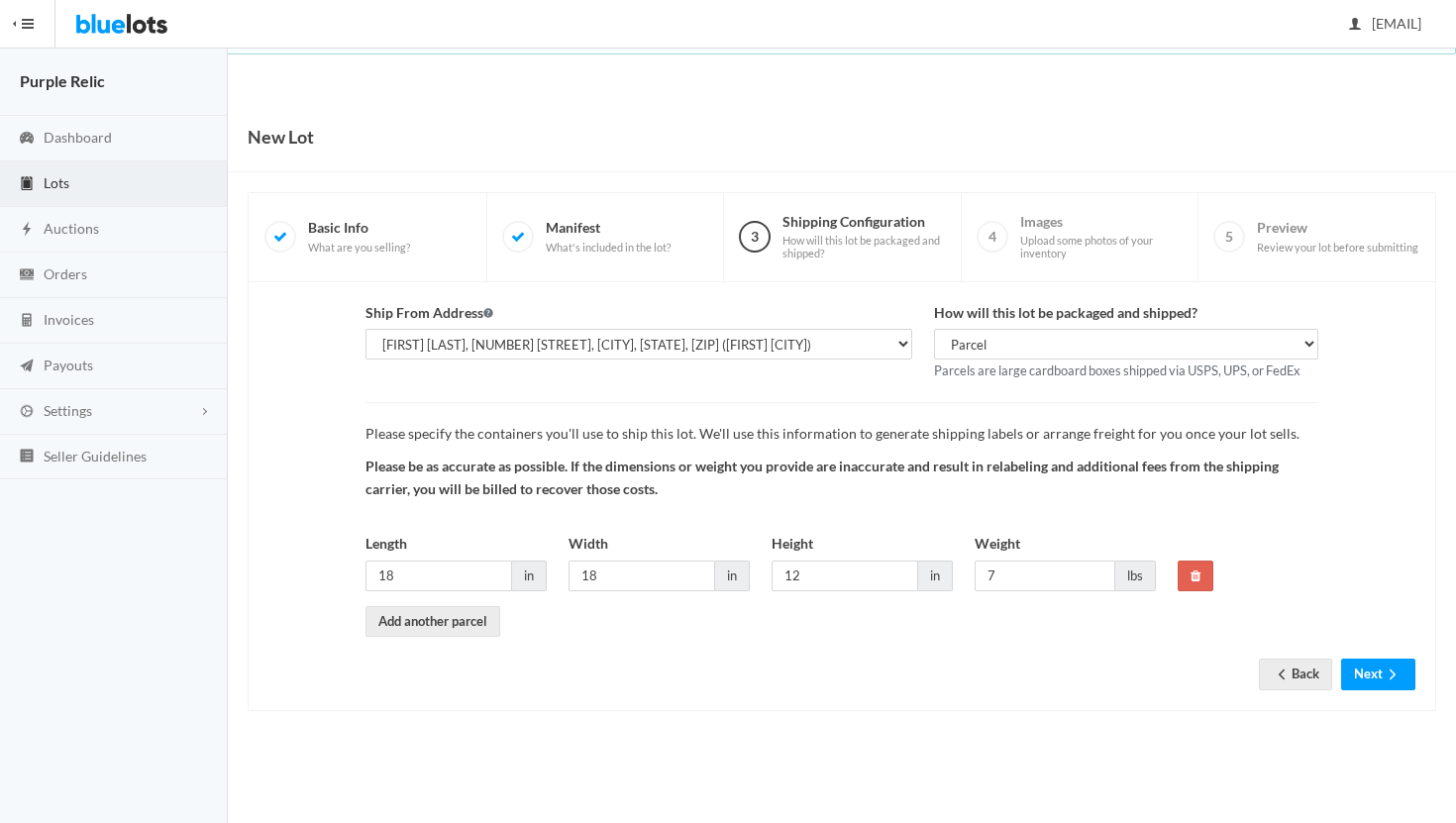 scroll, scrollTop: 0, scrollLeft: 0, axis: both 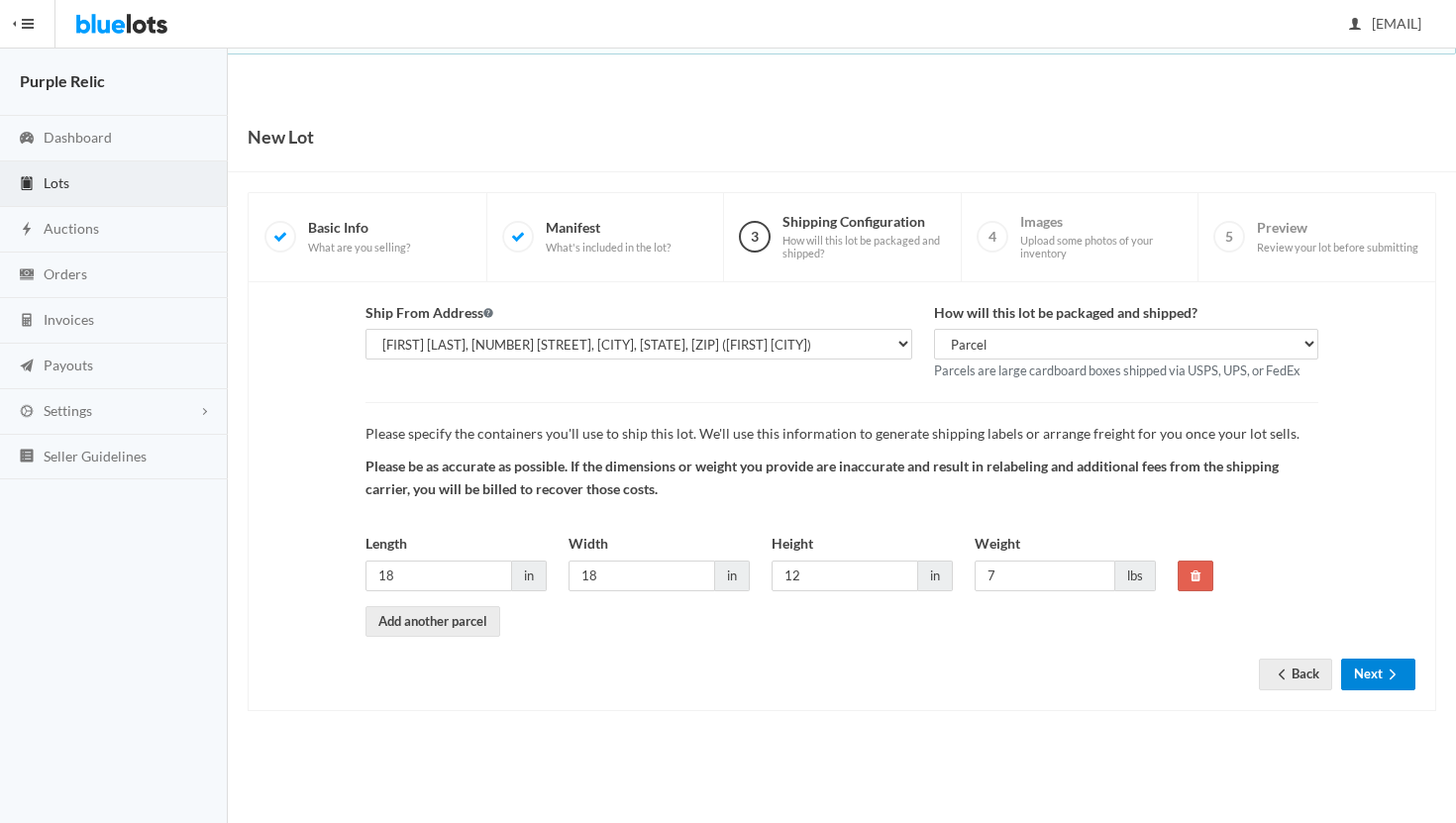 click on "Next" at bounding box center (1378, 673) 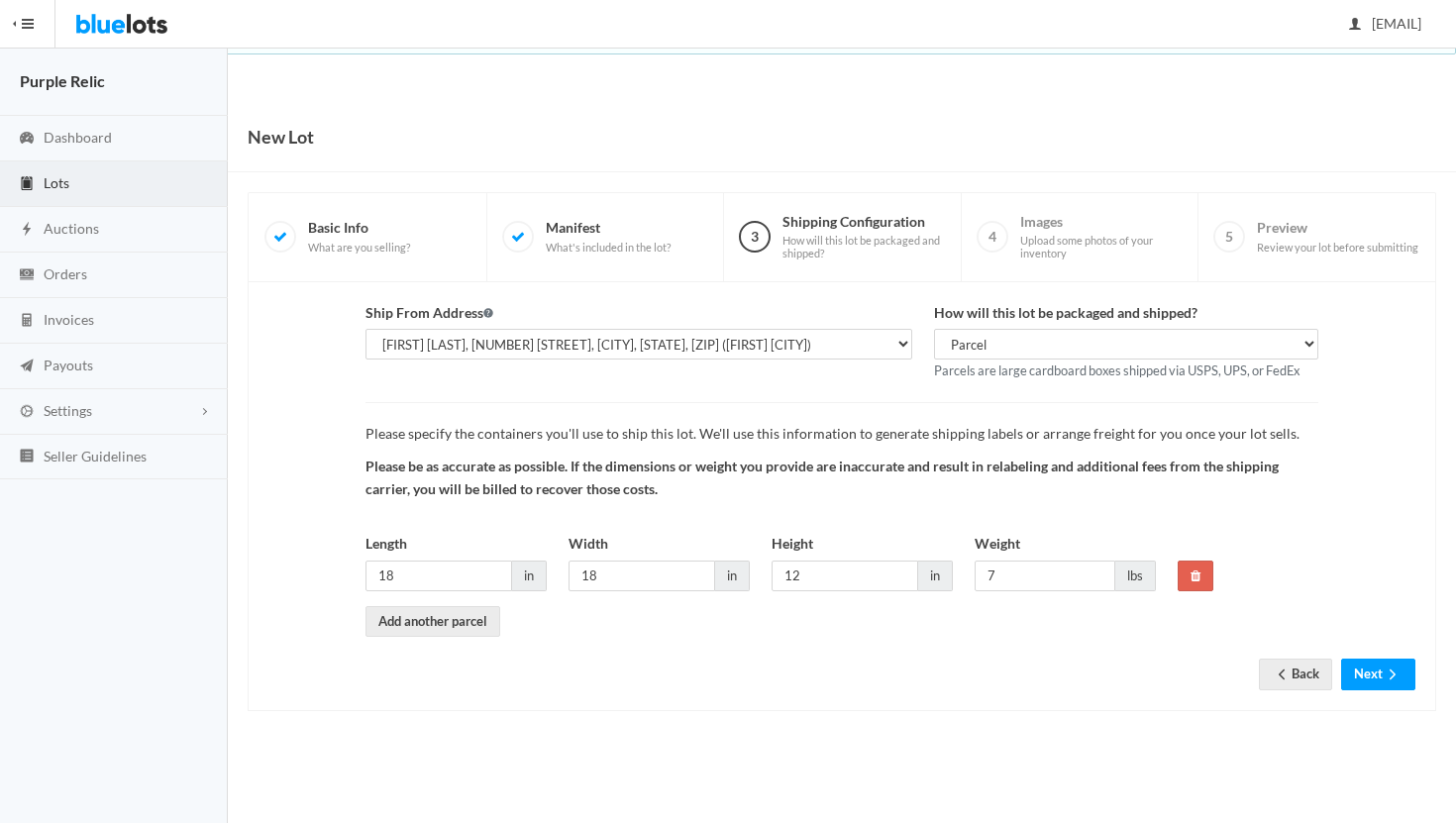 scroll, scrollTop: 0, scrollLeft: 0, axis: both 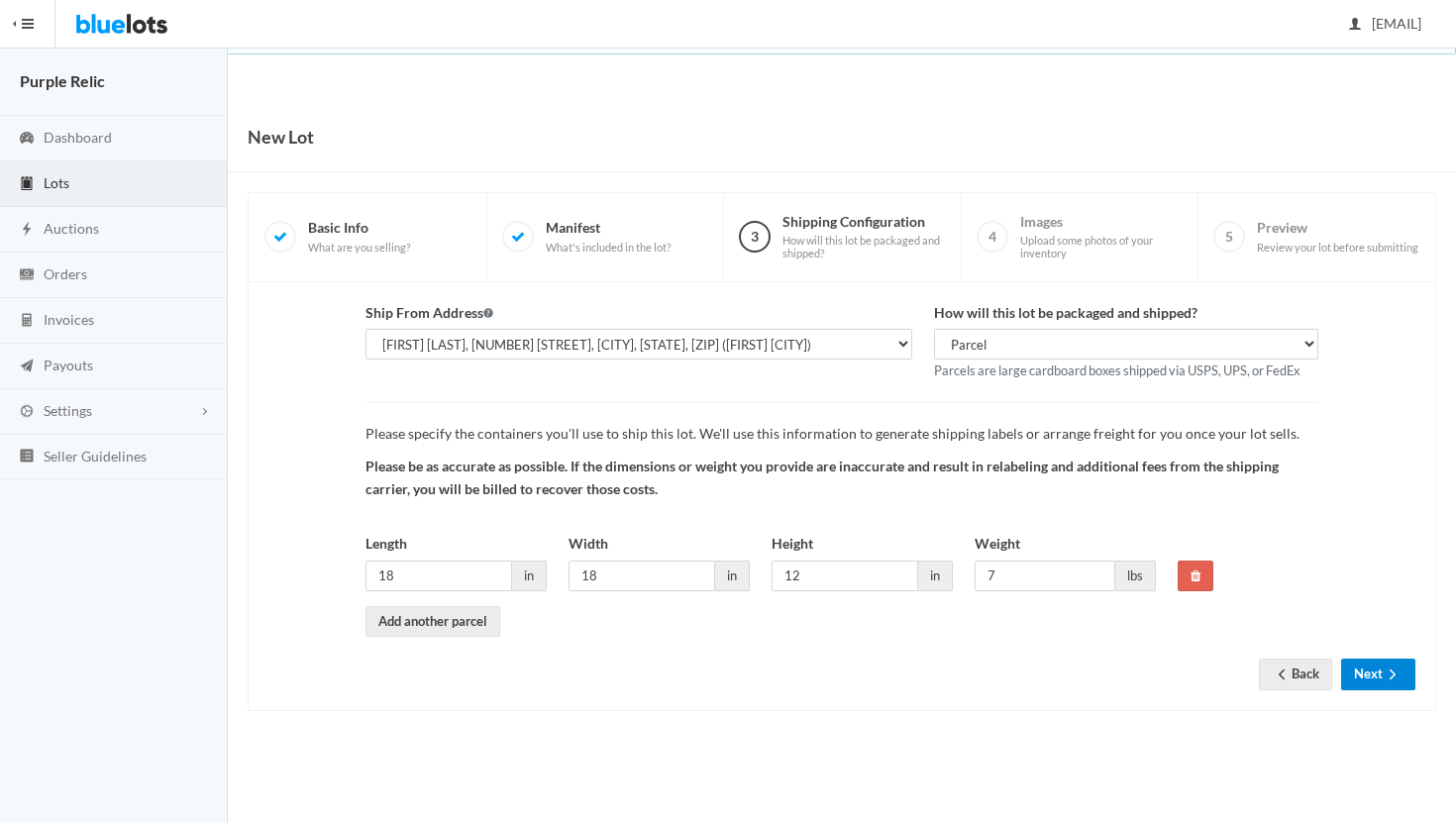 click 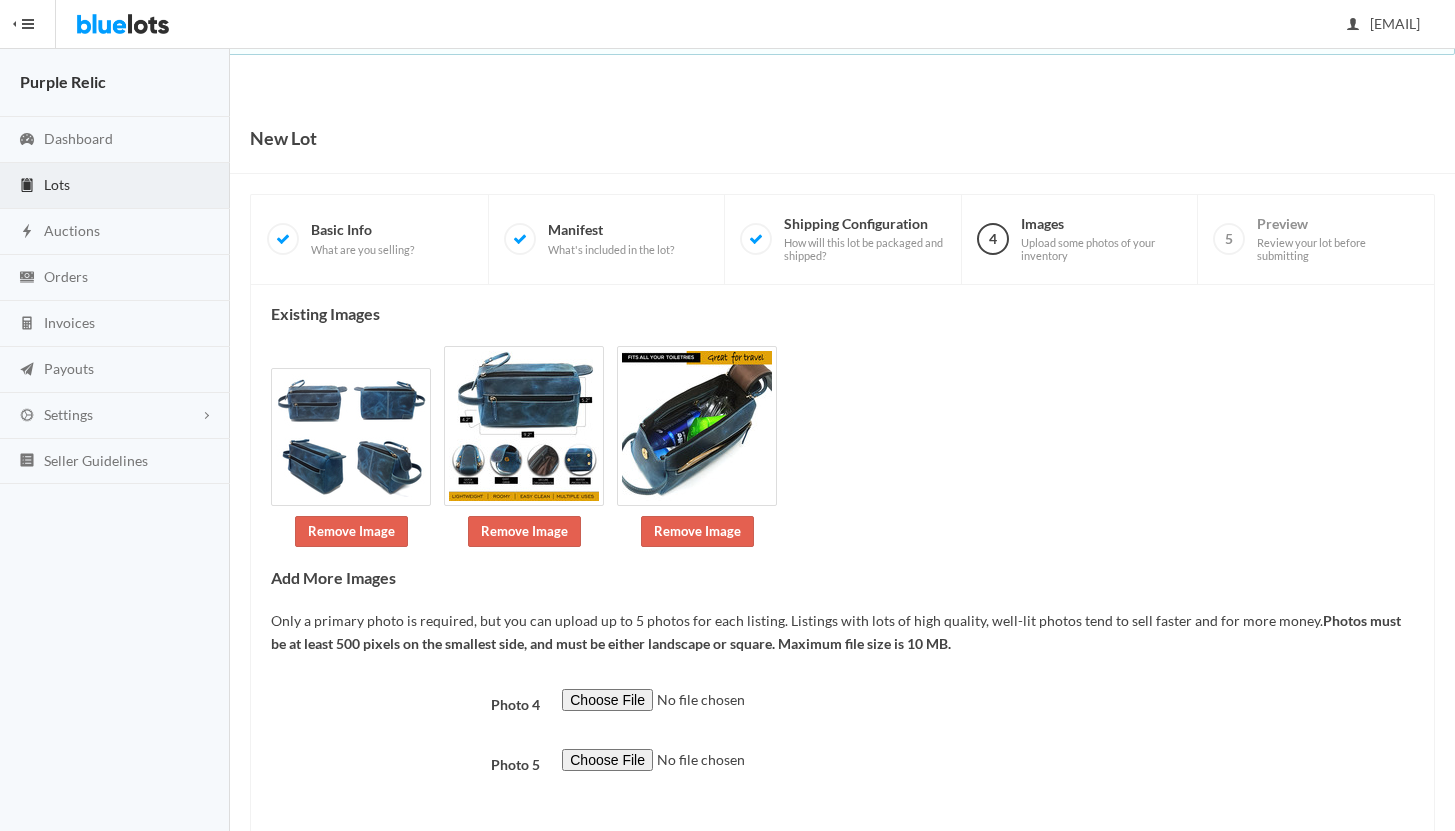 scroll, scrollTop: 95, scrollLeft: 0, axis: vertical 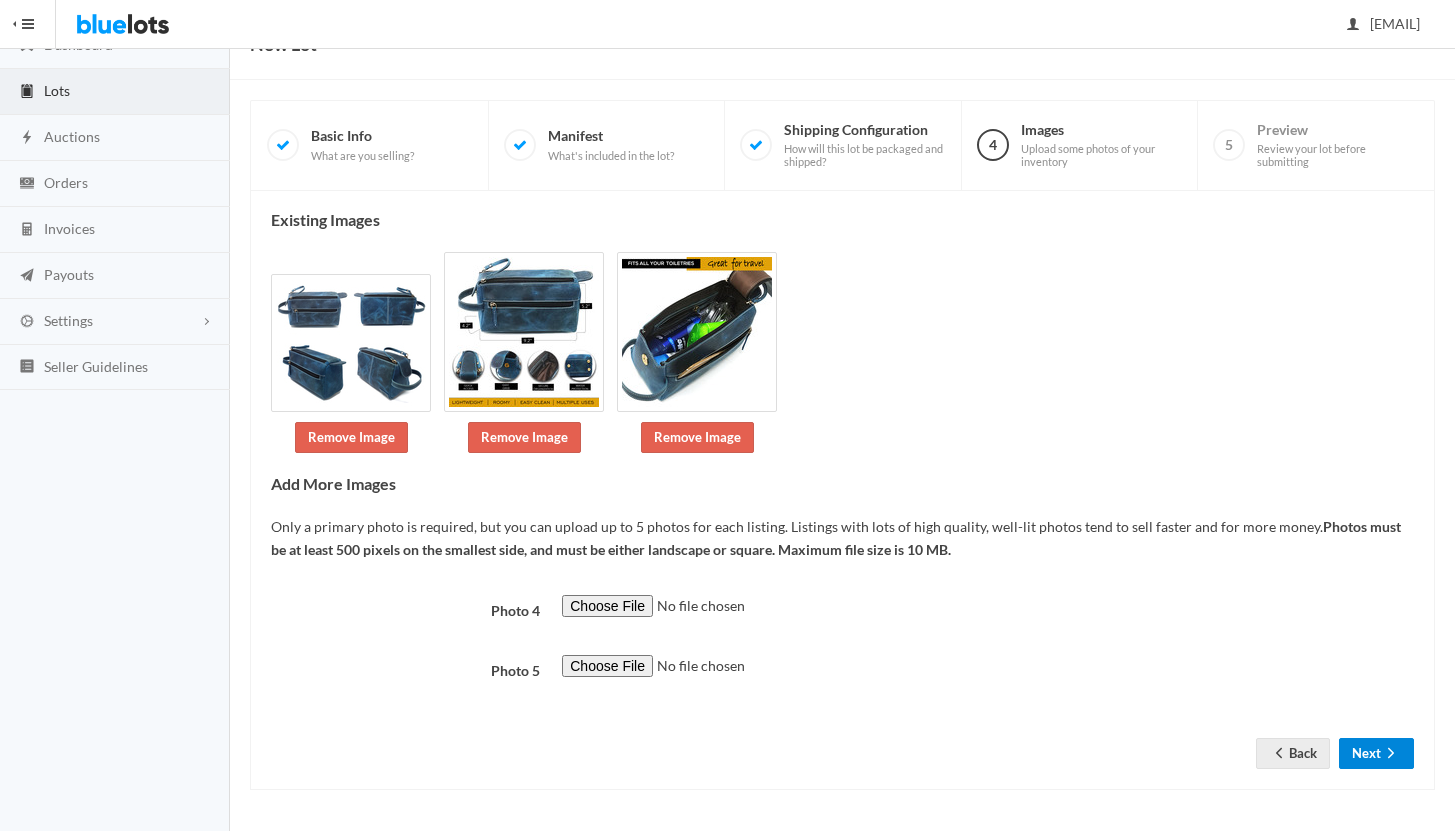 click on "Next" at bounding box center (1376, 753) 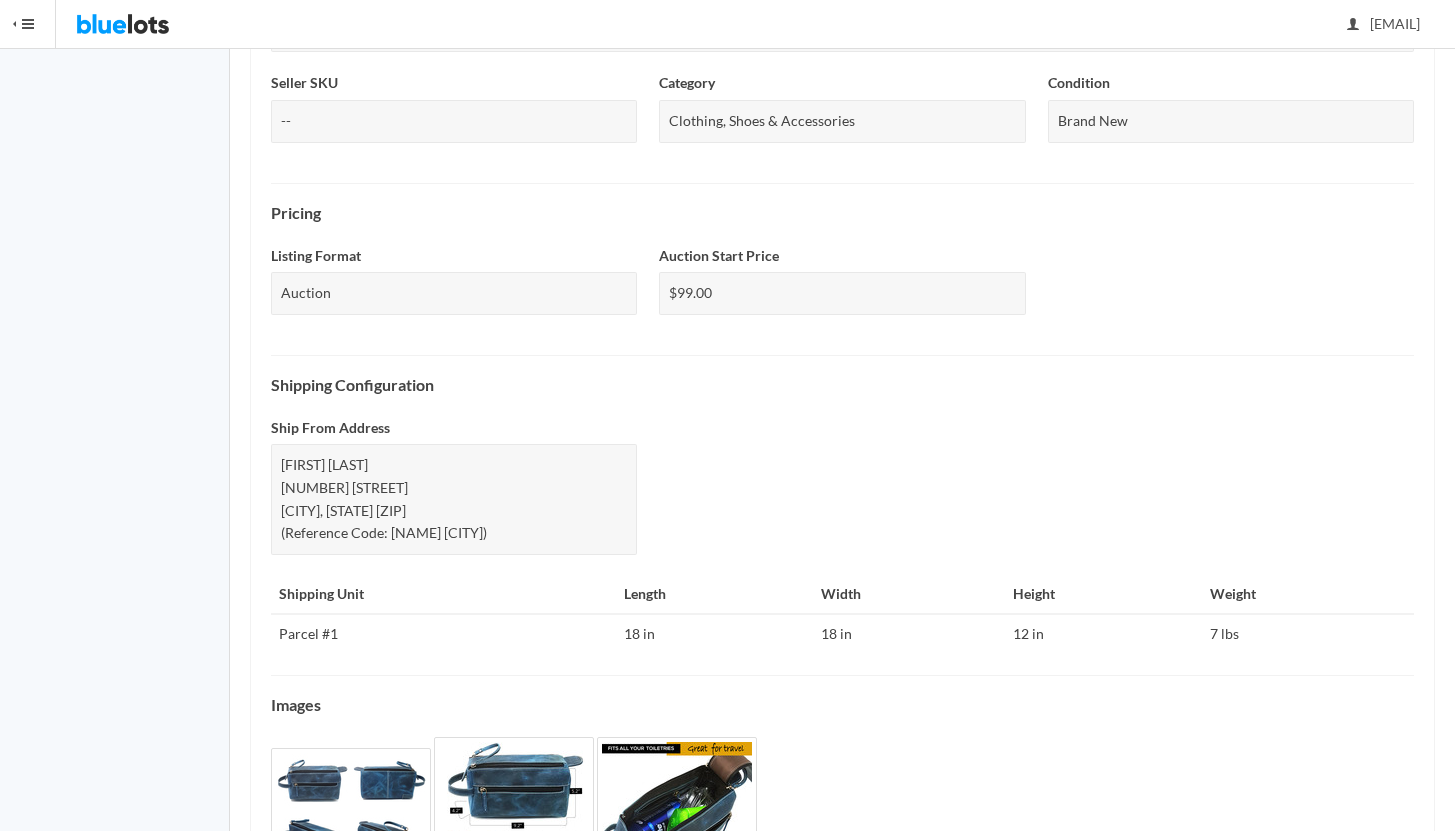 scroll, scrollTop: 675, scrollLeft: 0, axis: vertical 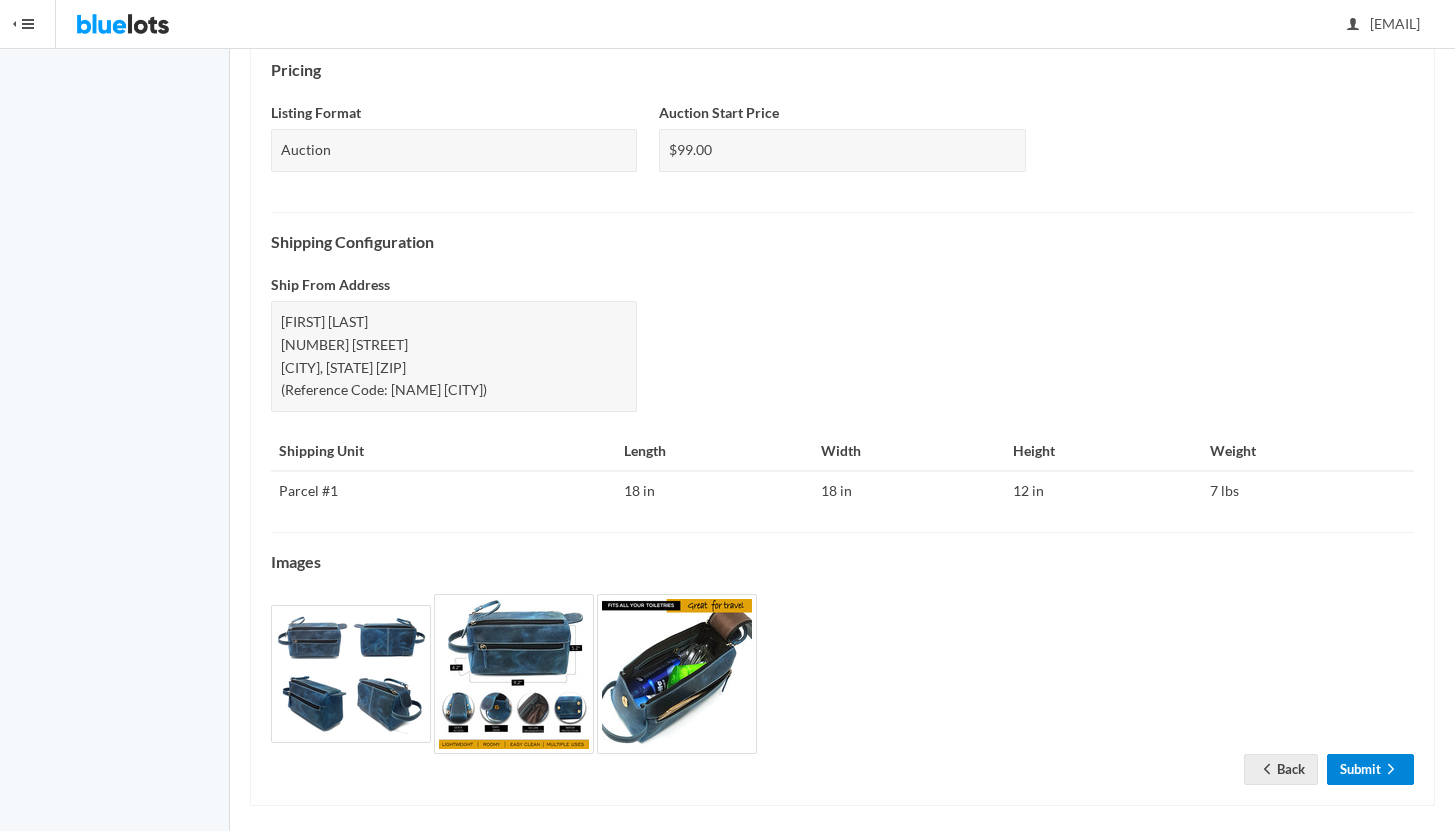 click on "Submit" at bounding box center [1370, 769] 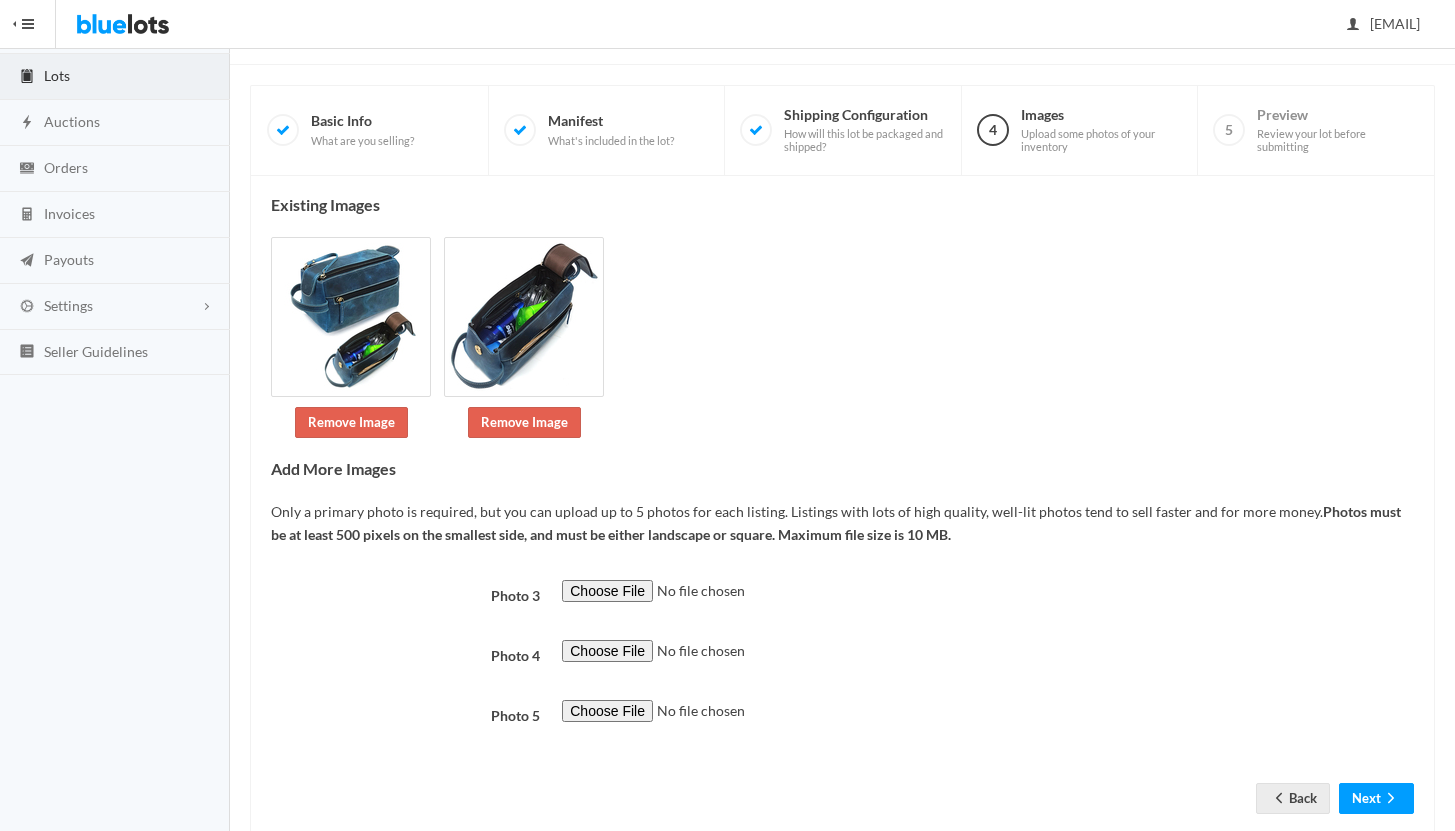 scroll, scrollTop: 155, scrollLeft: 0, axis: vertical 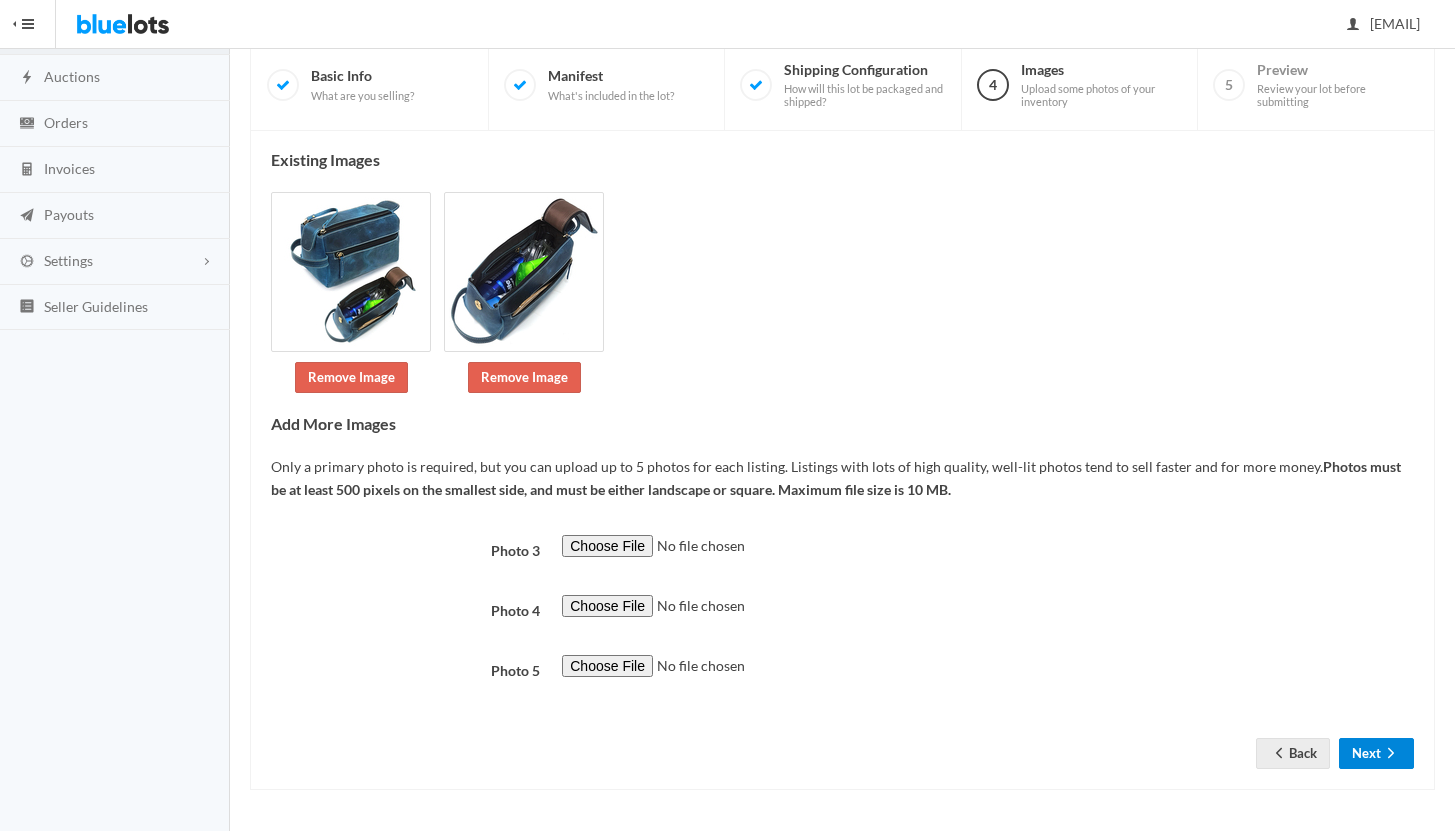 click 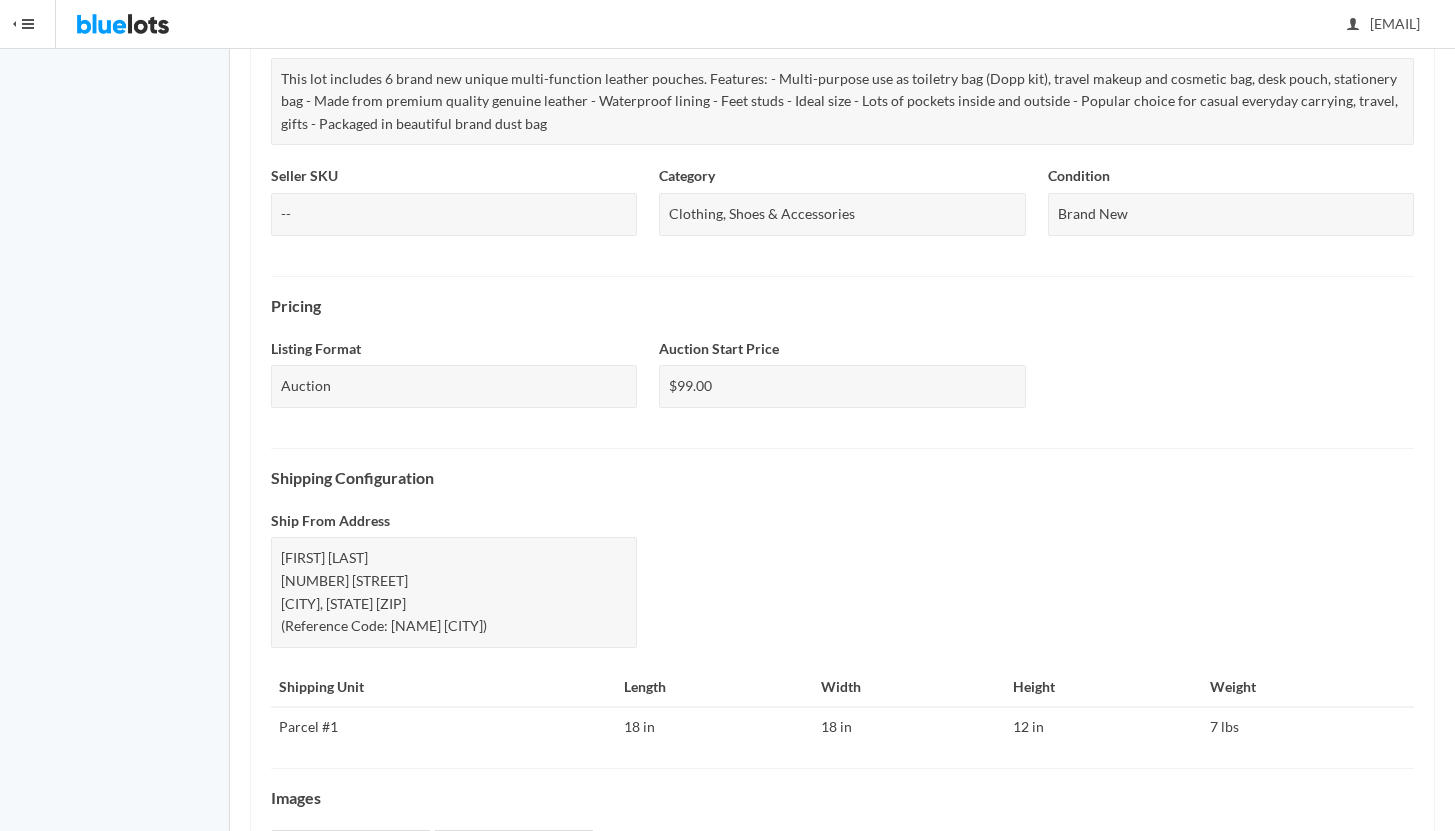 scroll, scrollTop: 692, scrollLeft: 0, axis: vertical 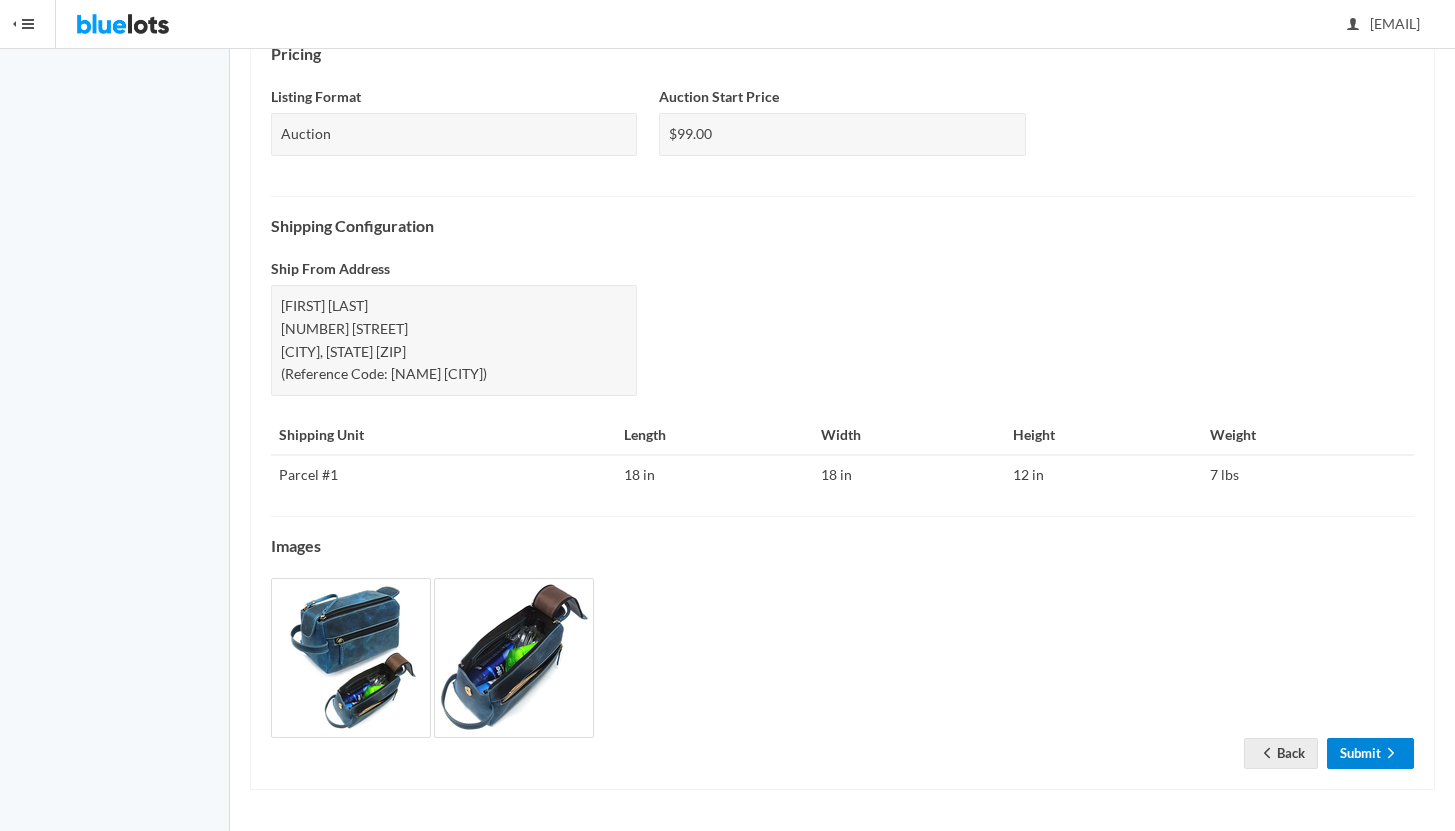 click 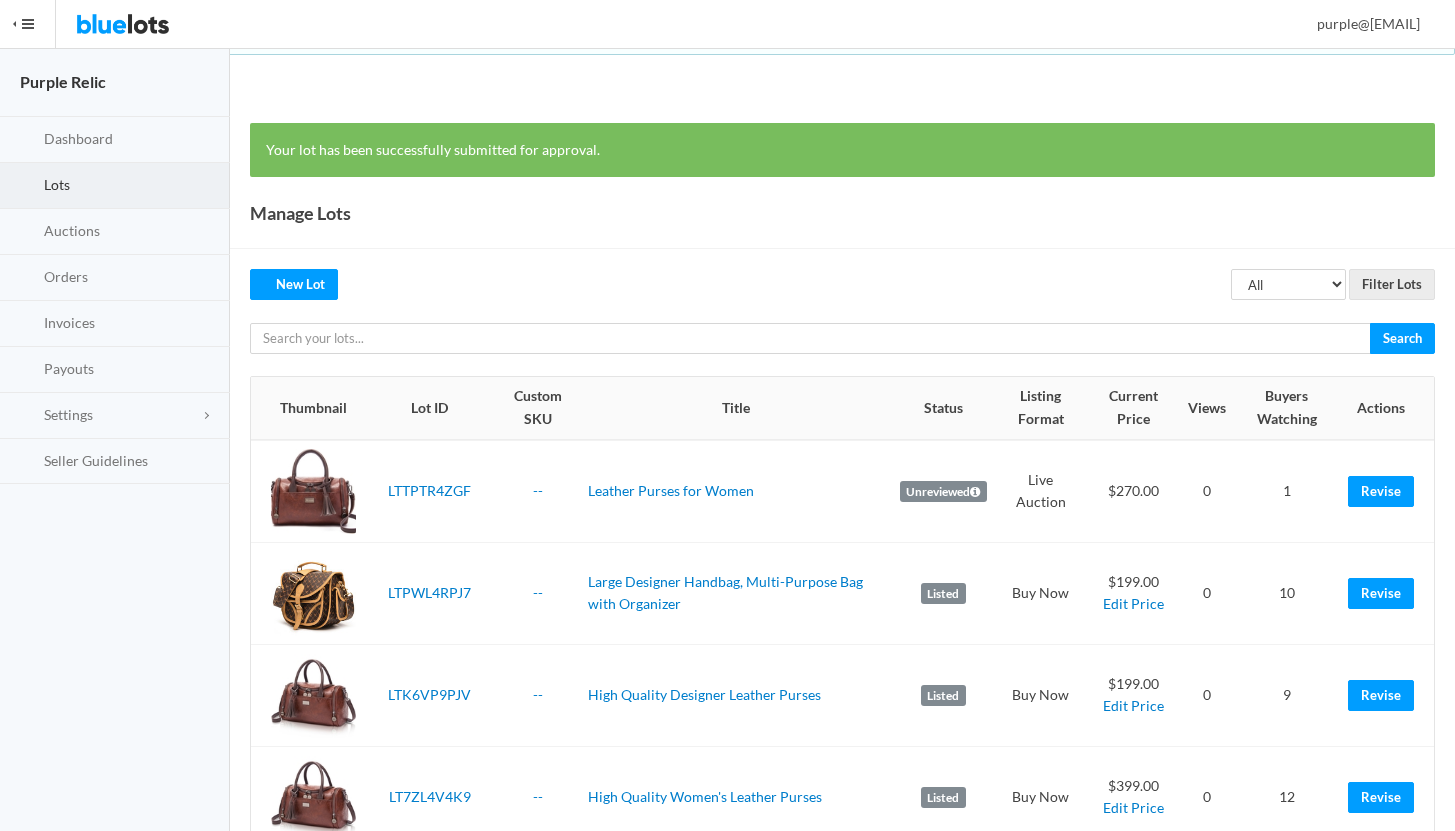 scroll, scrollTop: 0, scrollLeft: 0, axis: both 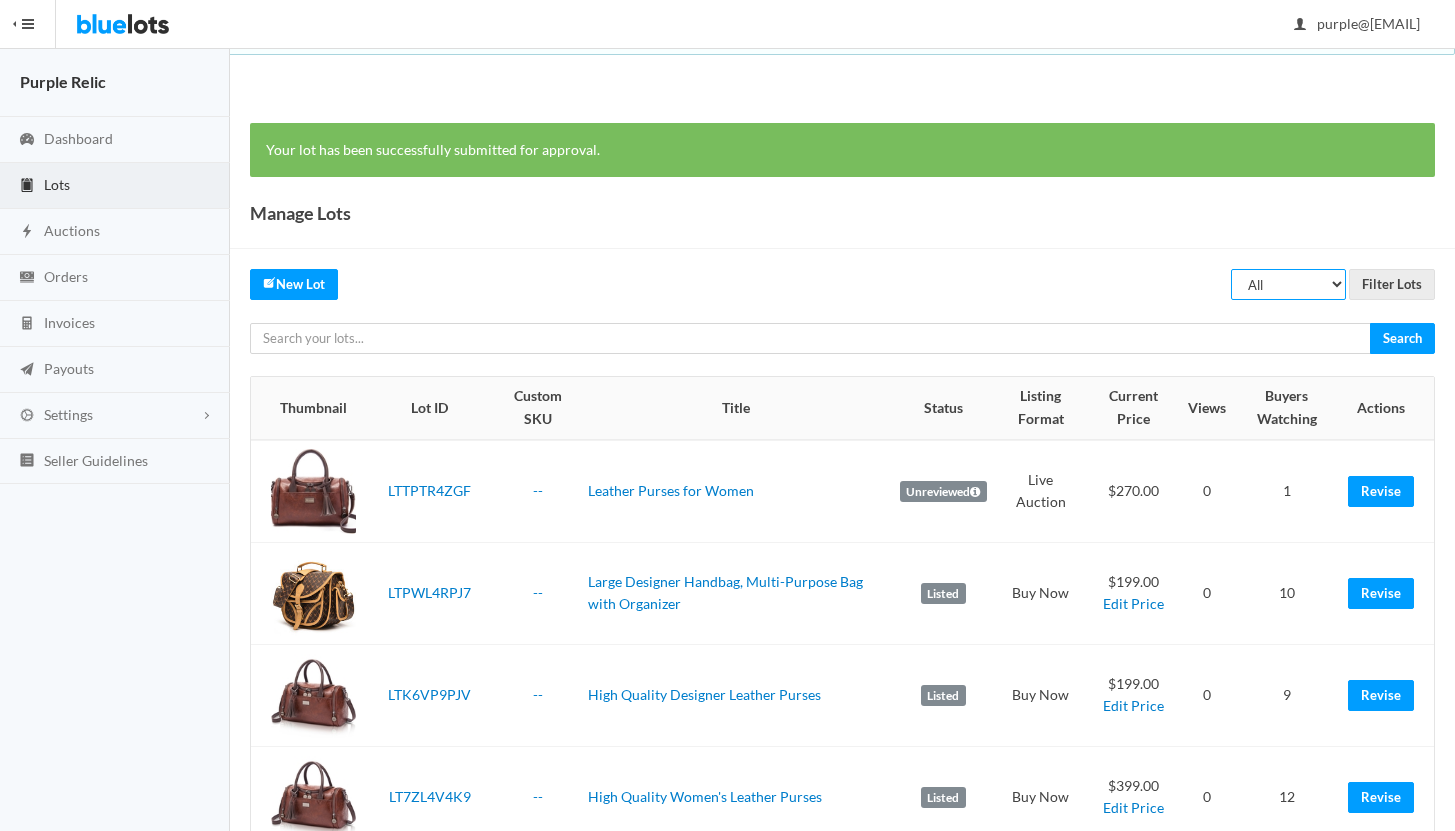 click on "All Draft
Unreviewed
Rejected
Scheduled
Listed
Sold
Ended" at bounding box center [1288, 284] 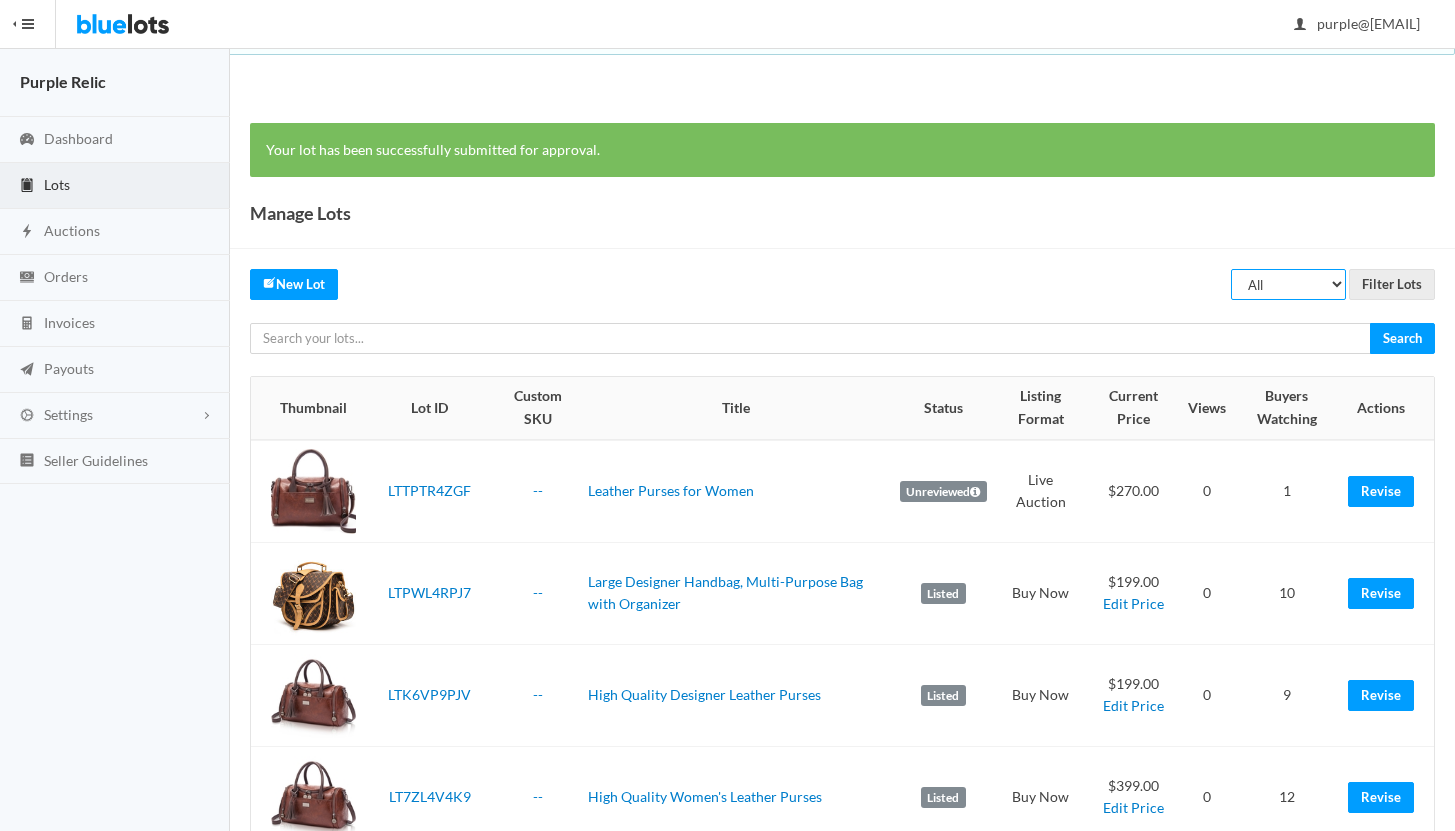 select on "ended" 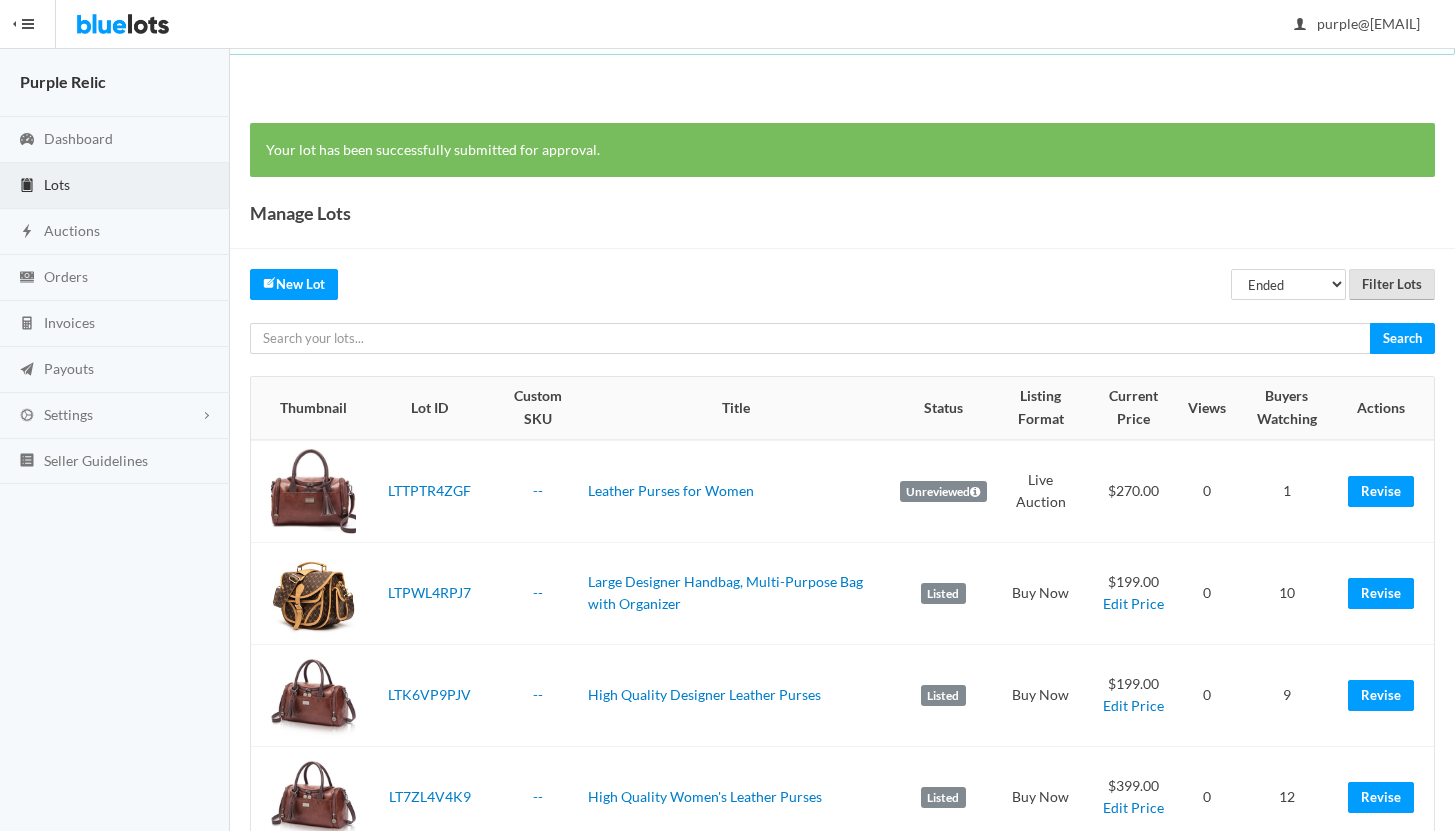 click on "Filter Lots" at bounding box center [1392, 284] 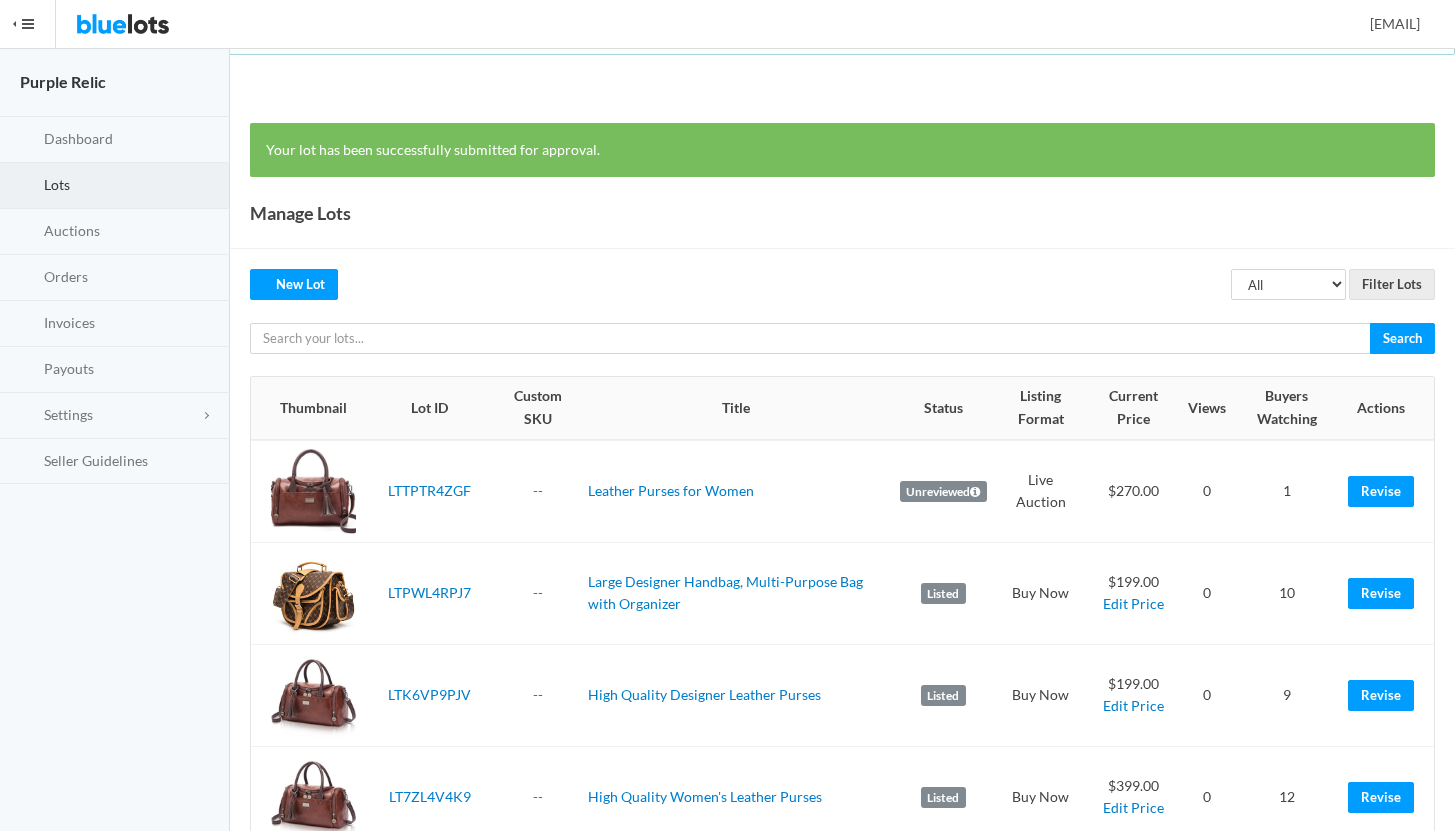 scroll, scrollTop: 0, scrollLeft: 0, axis: both 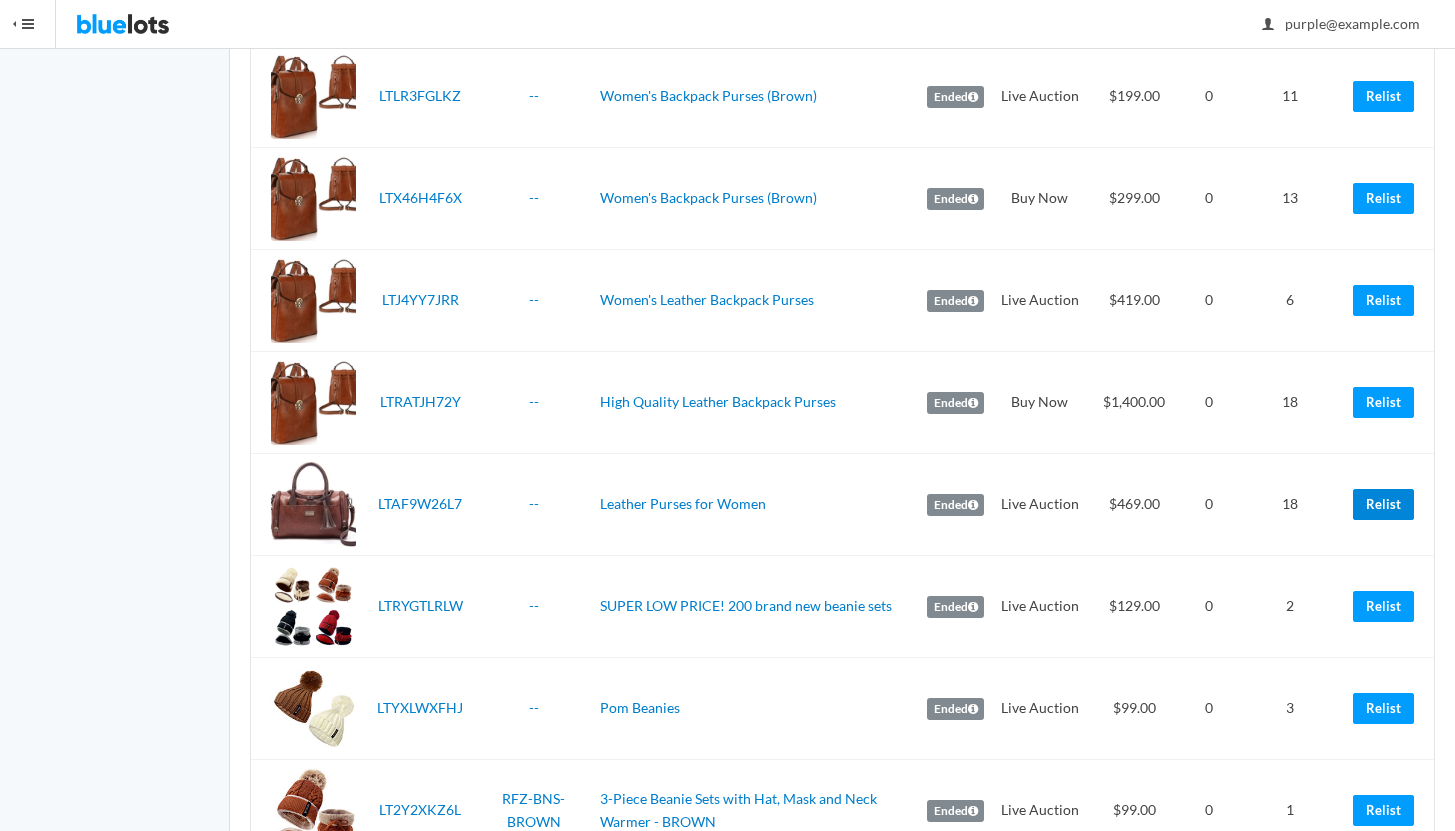 click on "Relist" at bounding box center [1383, 504] 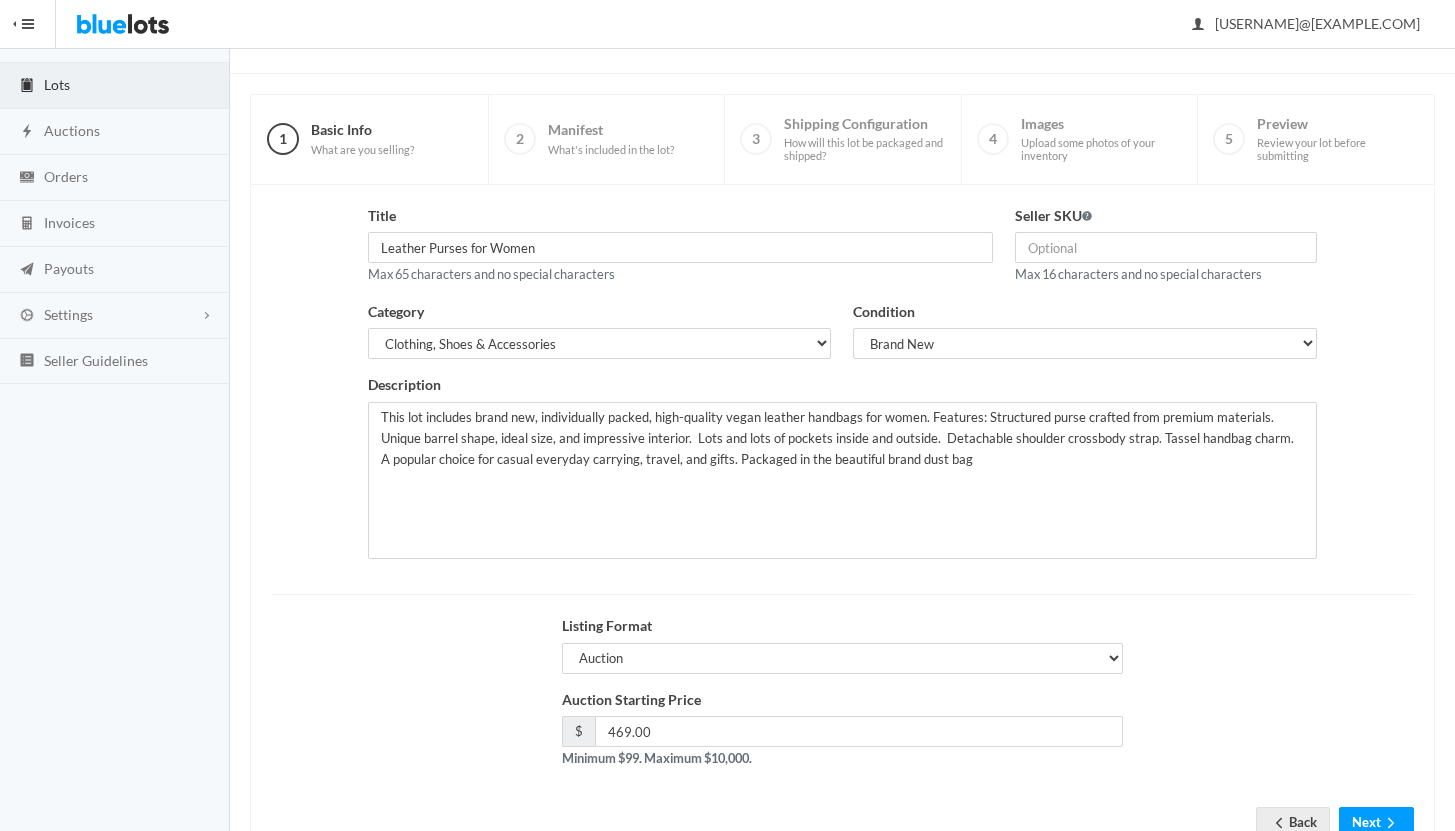 scroll, scrollTop: 170, scrollLeft: 0, axis: vertical 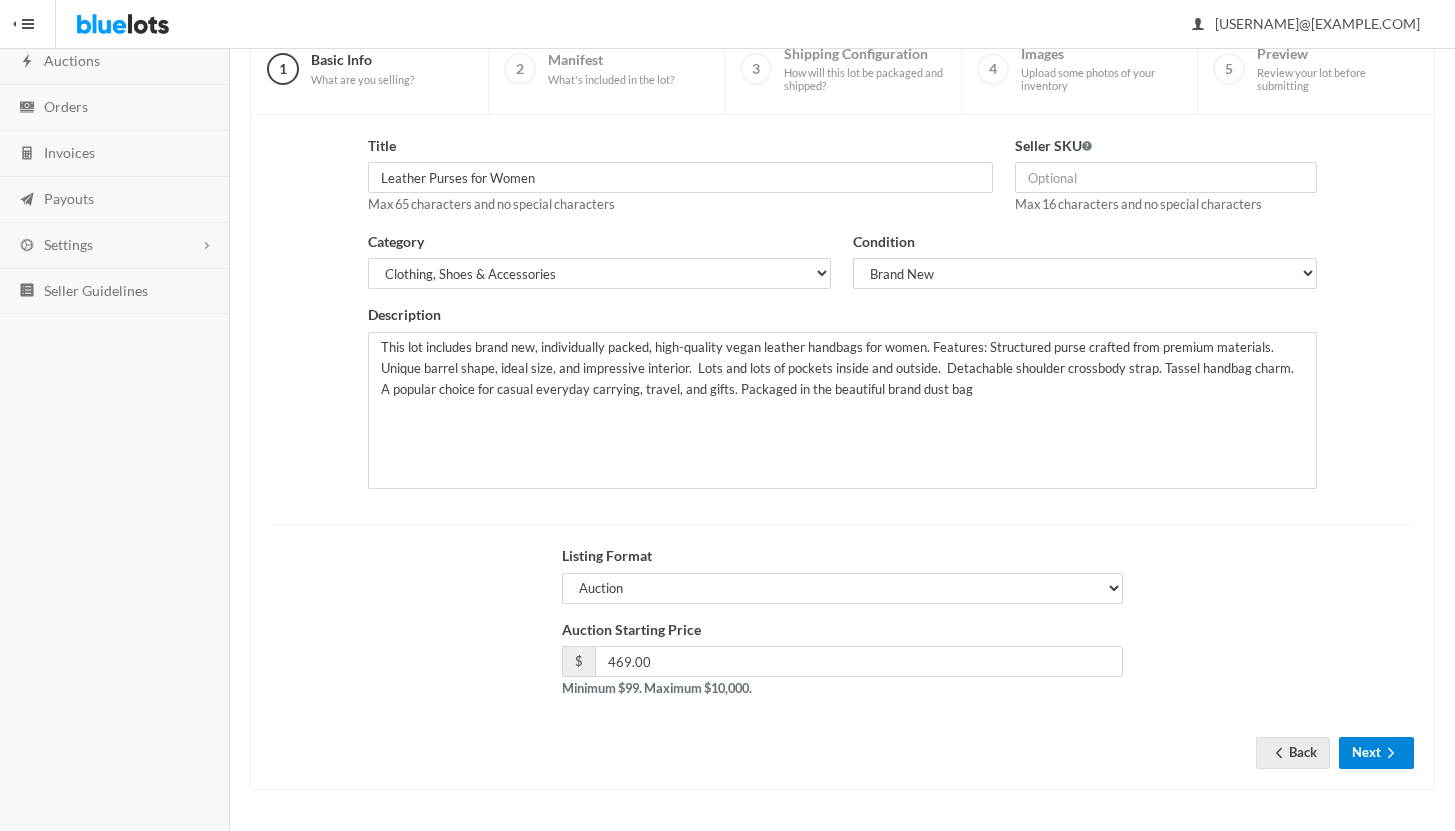 click on "Next" at bounding box center (1376, 752) 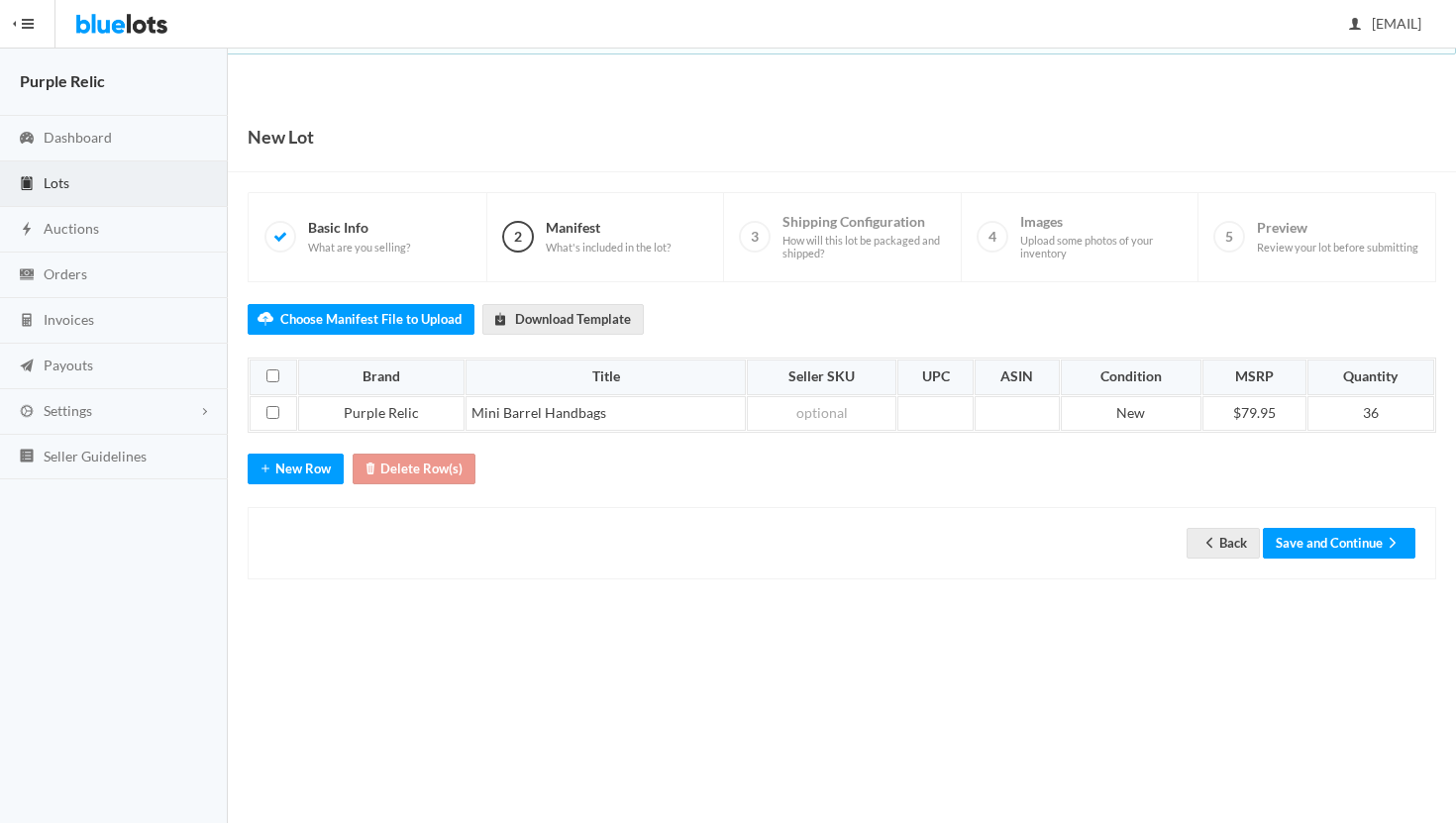 scroll, scrollTop: 0, scrollLeft: 0, axis: both 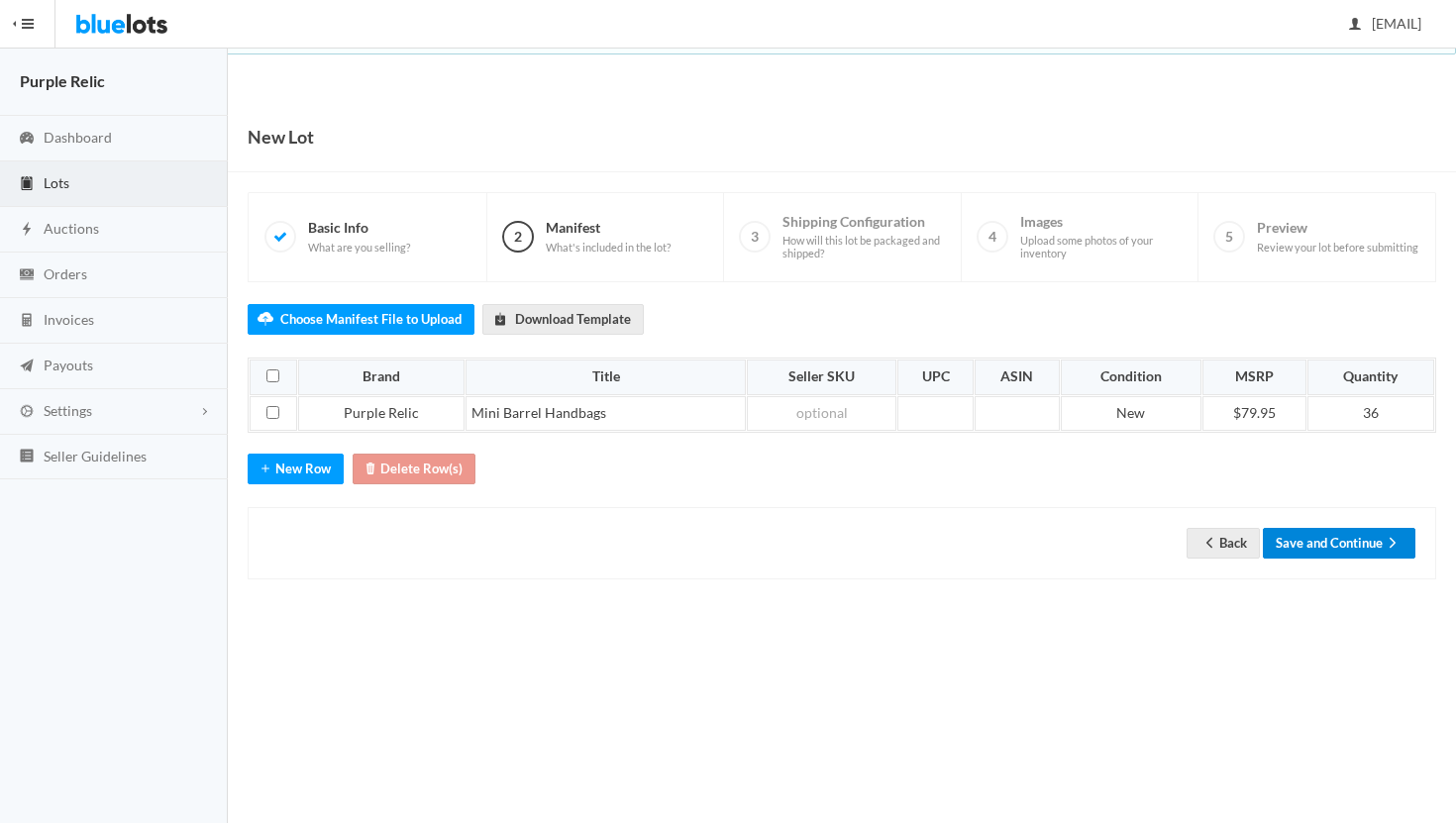 click on "Save and Continue" at bounding box center (1339, 543) 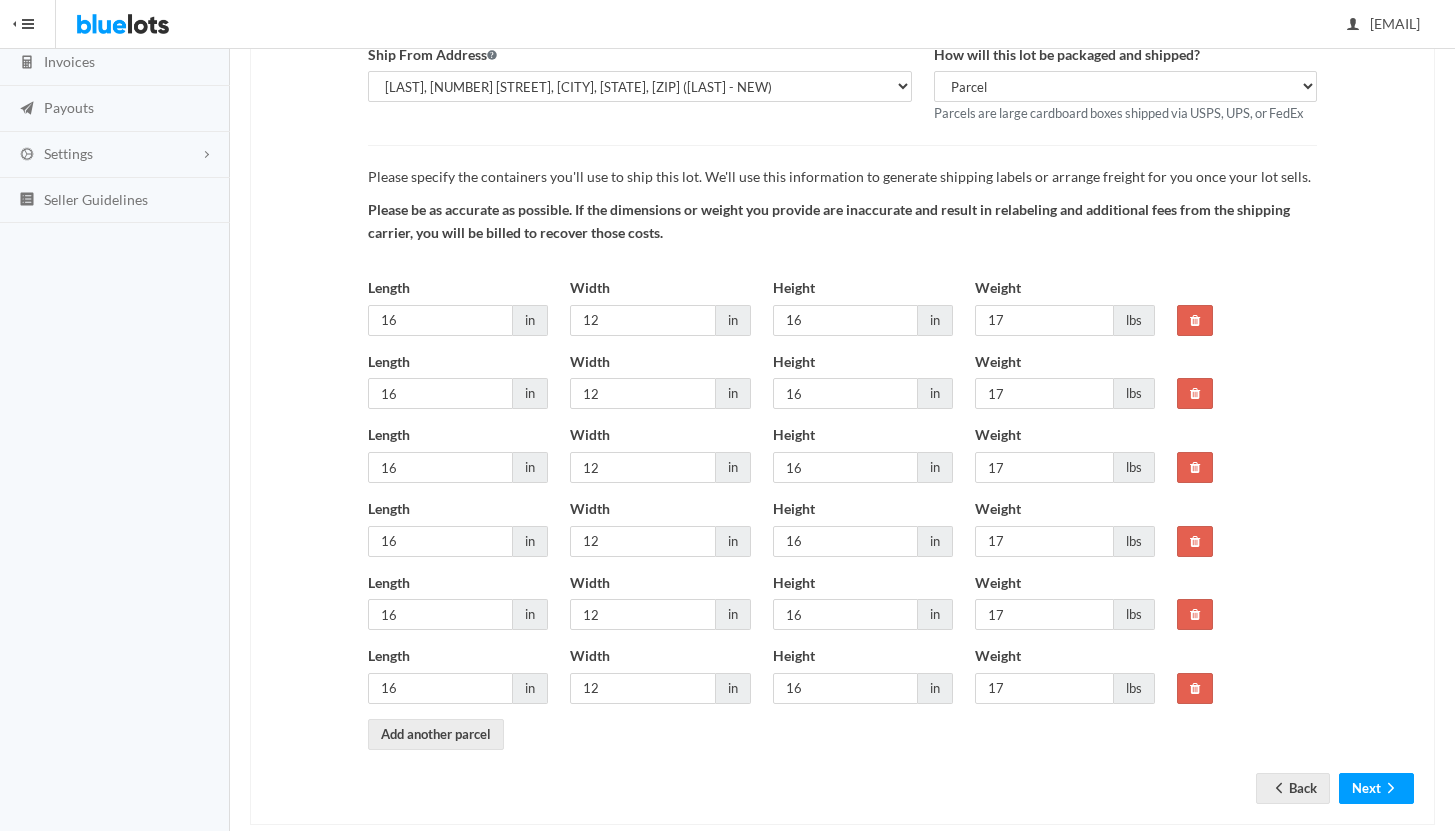 scroll, scrollTop: 296, scrollLeft: 0, axis: vertical 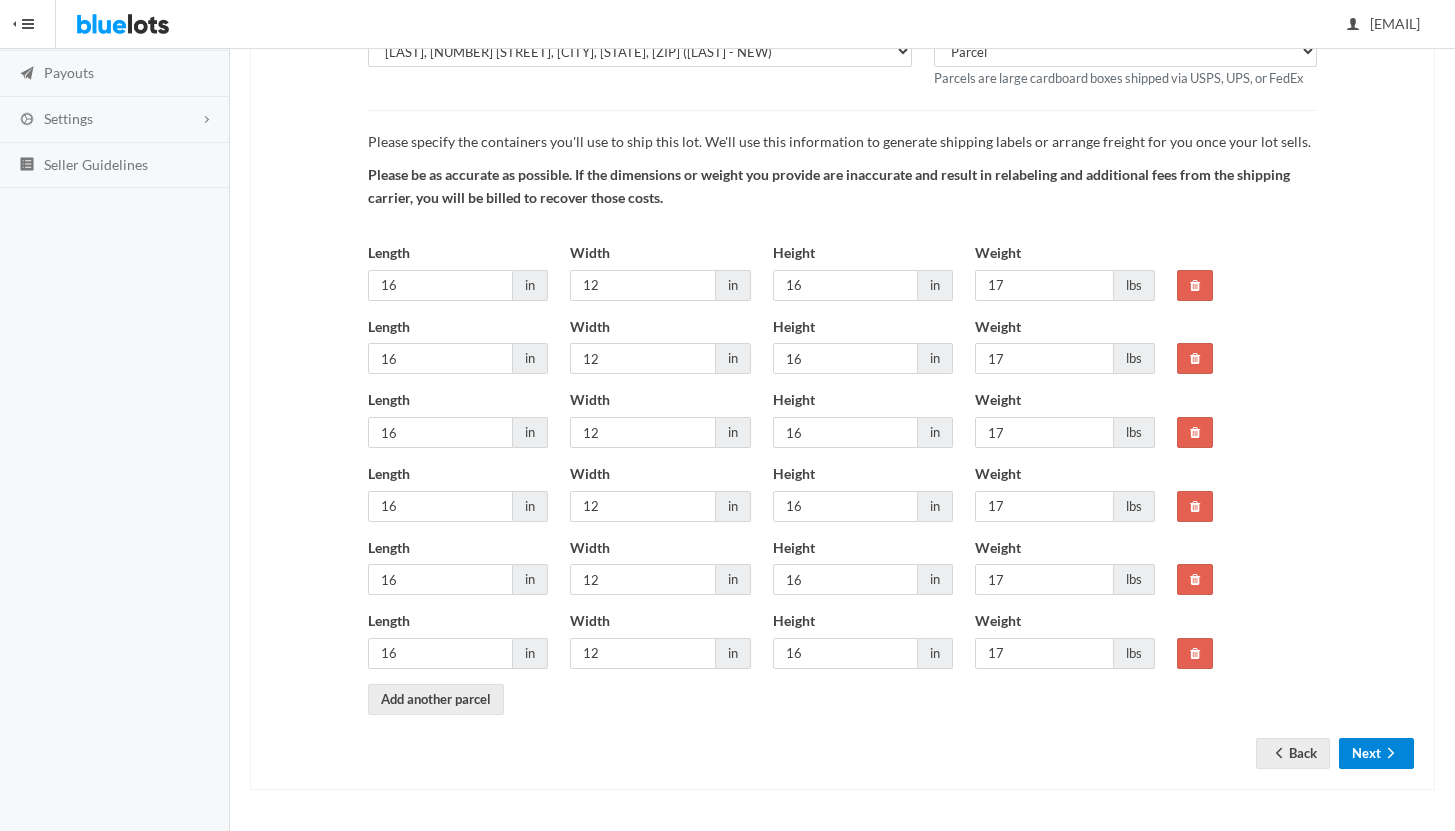 click on "Next" at bounding box center (1376, 753) 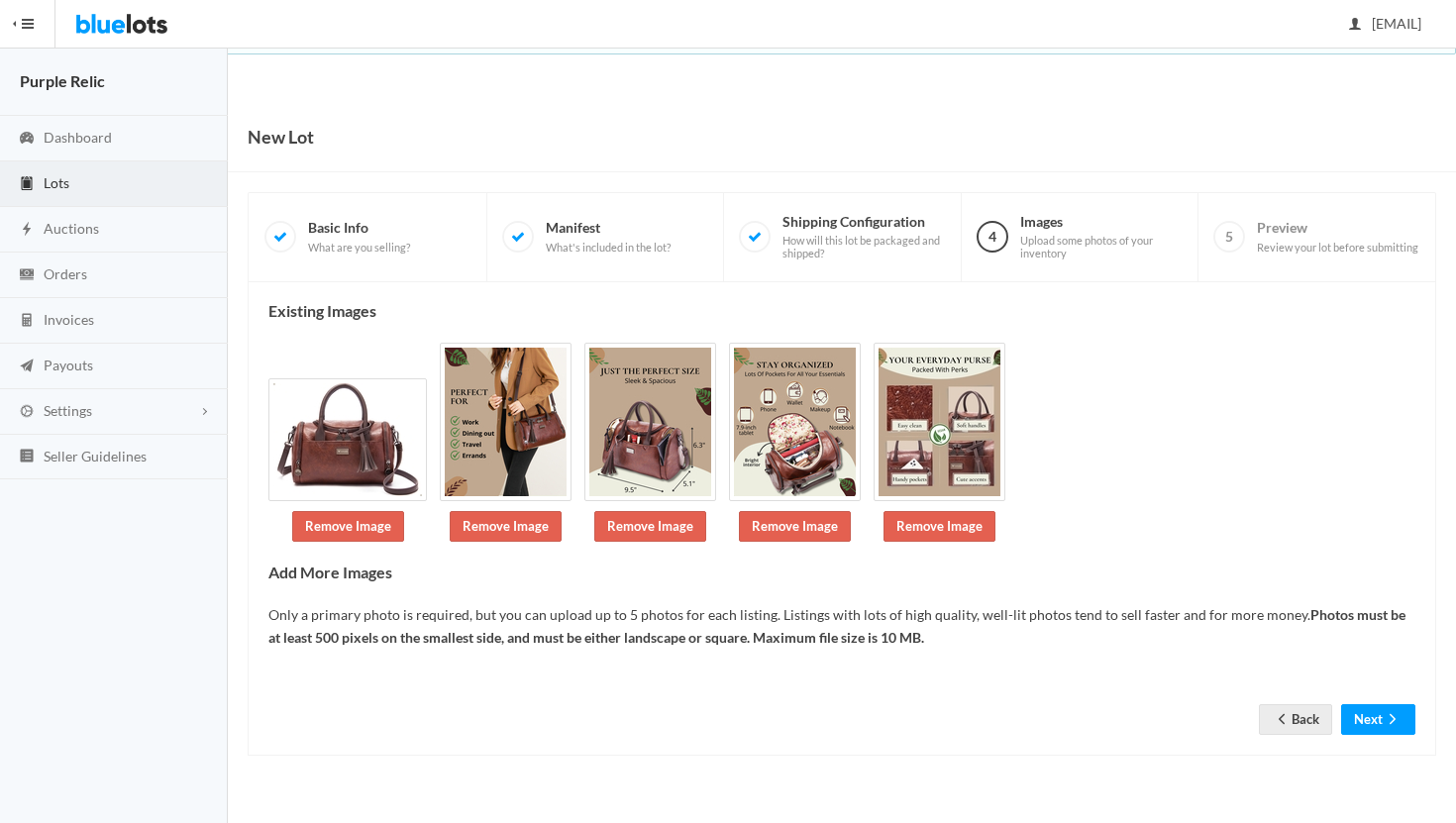 scroll, scrollTop: 0, scrollLeft: 0, axis: both 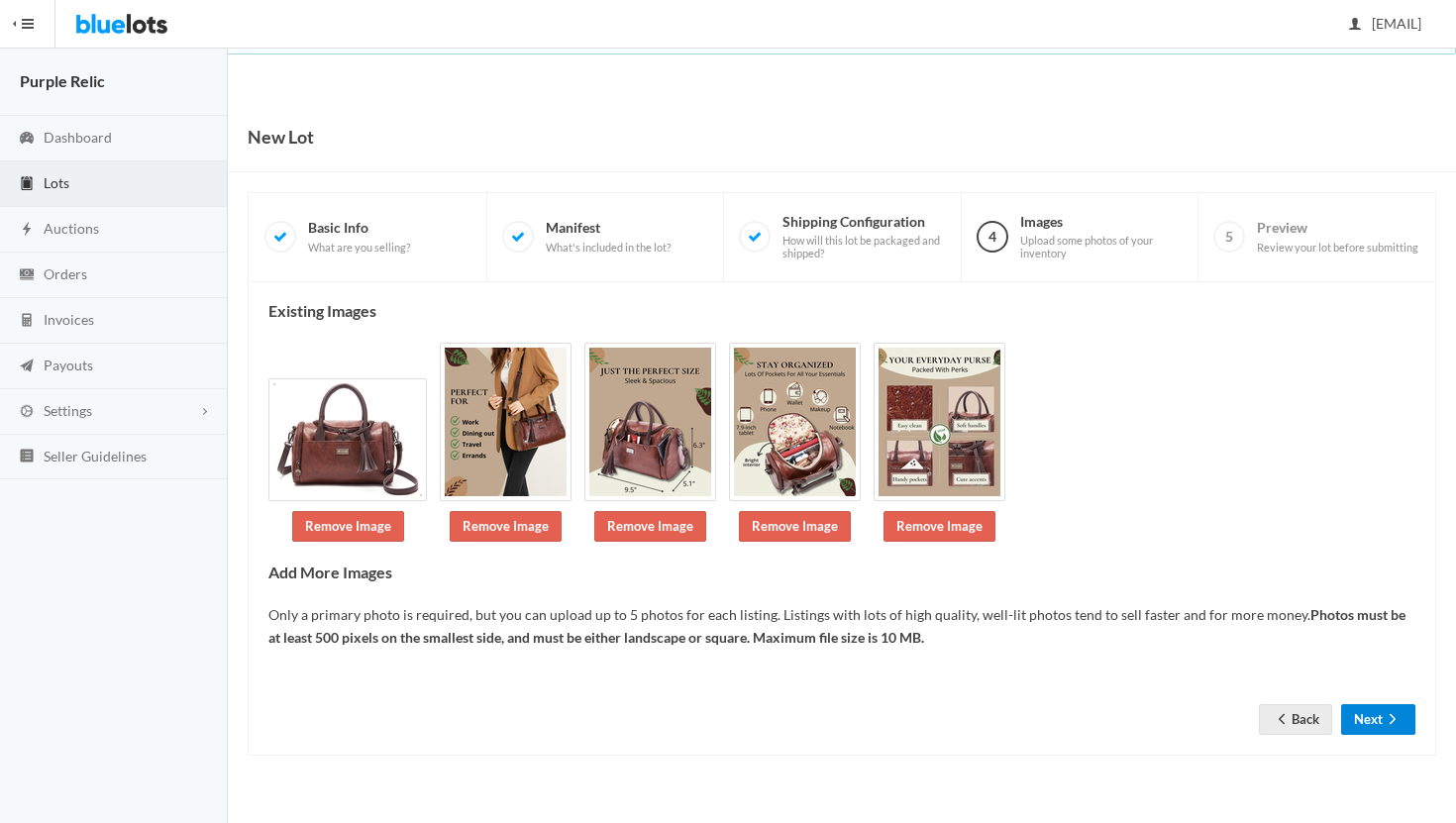 click on "Next" at bounding box center (1378, 719) 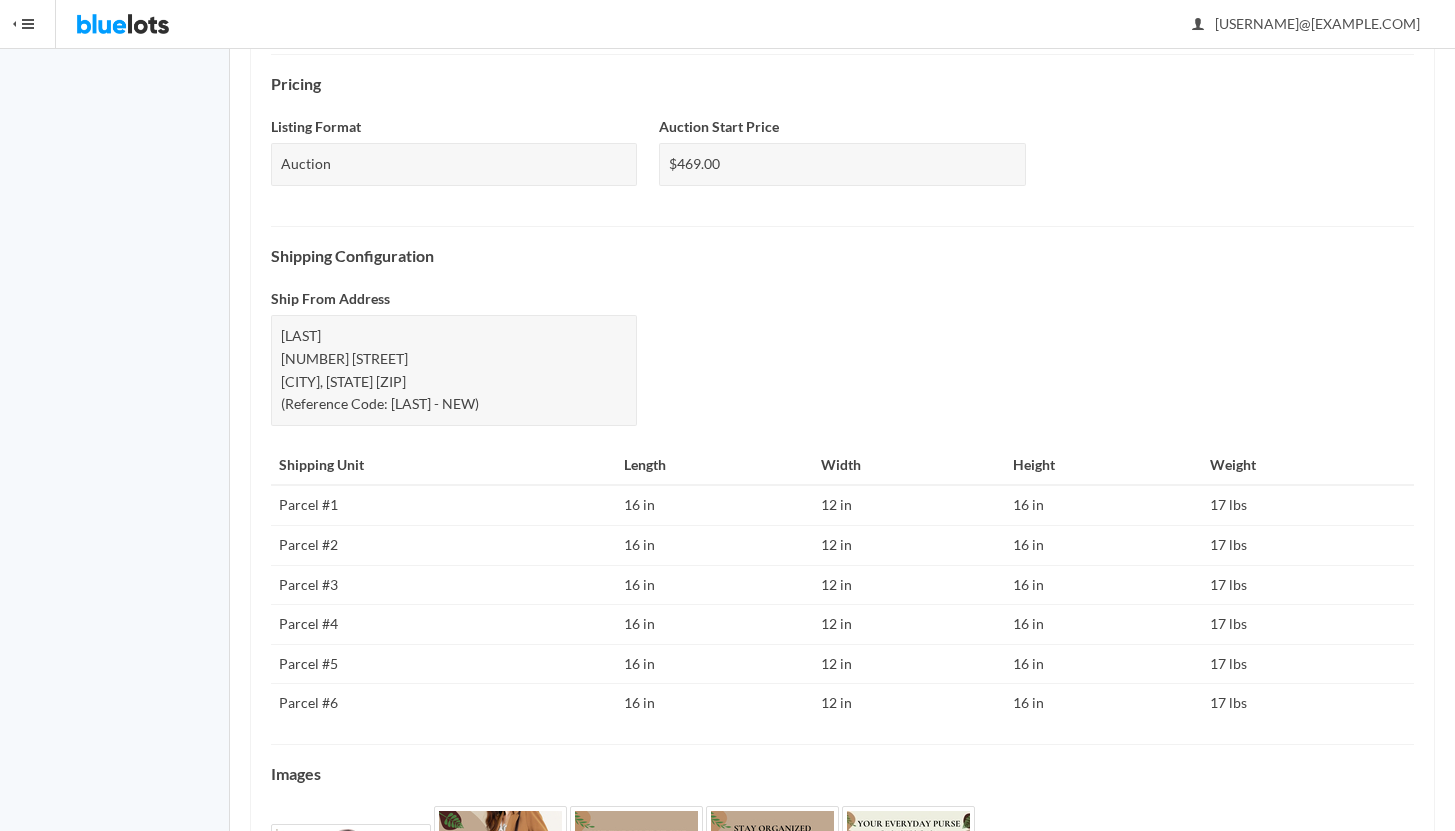 scroll, scrollTop: 890, scrollLeft: 0, axis: vertical 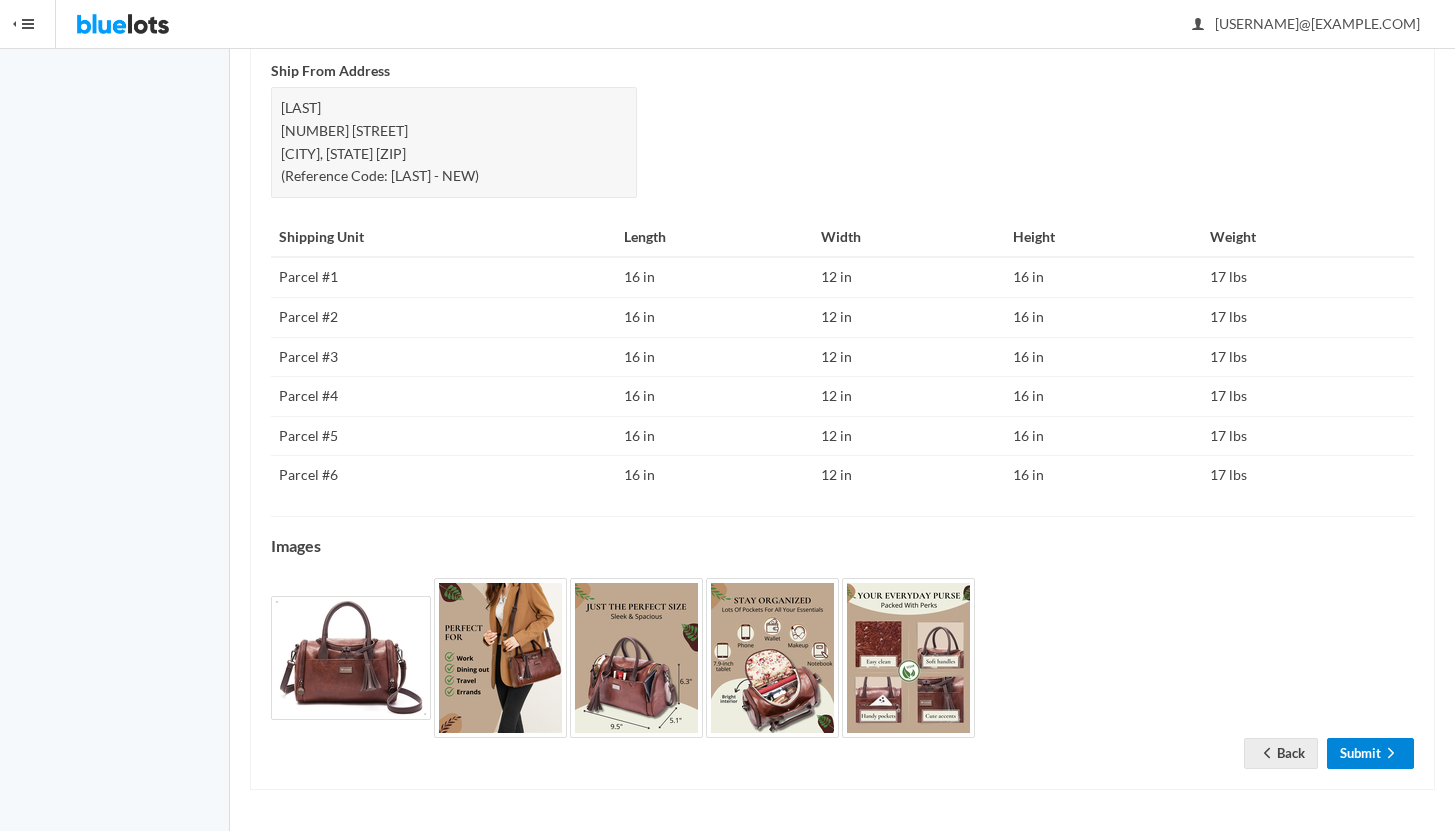 click on "Submit" at bounding box center (1370, 753) 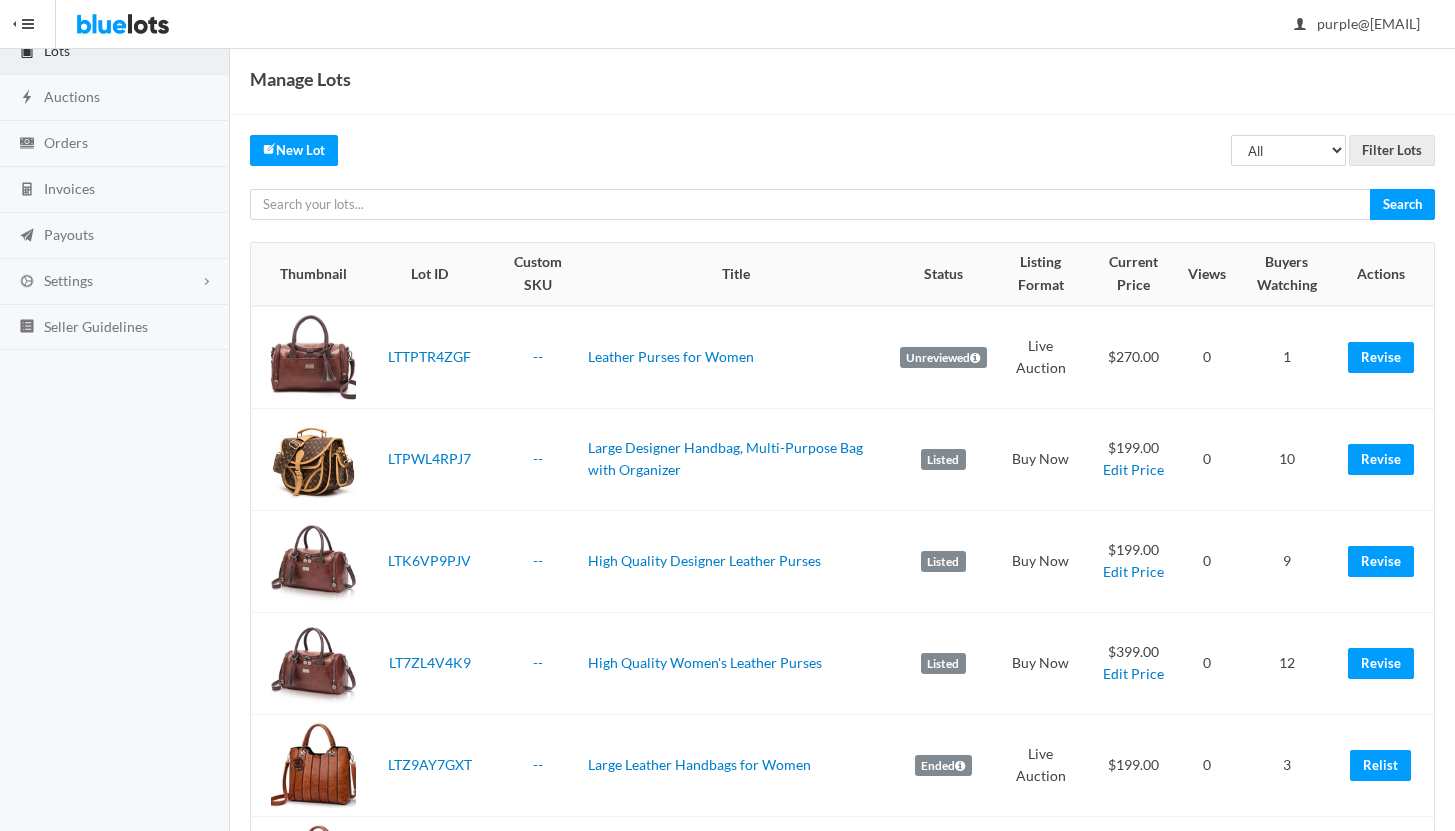 scroll, scrollTop: 135, scrollLeft: 0, axis: vertical 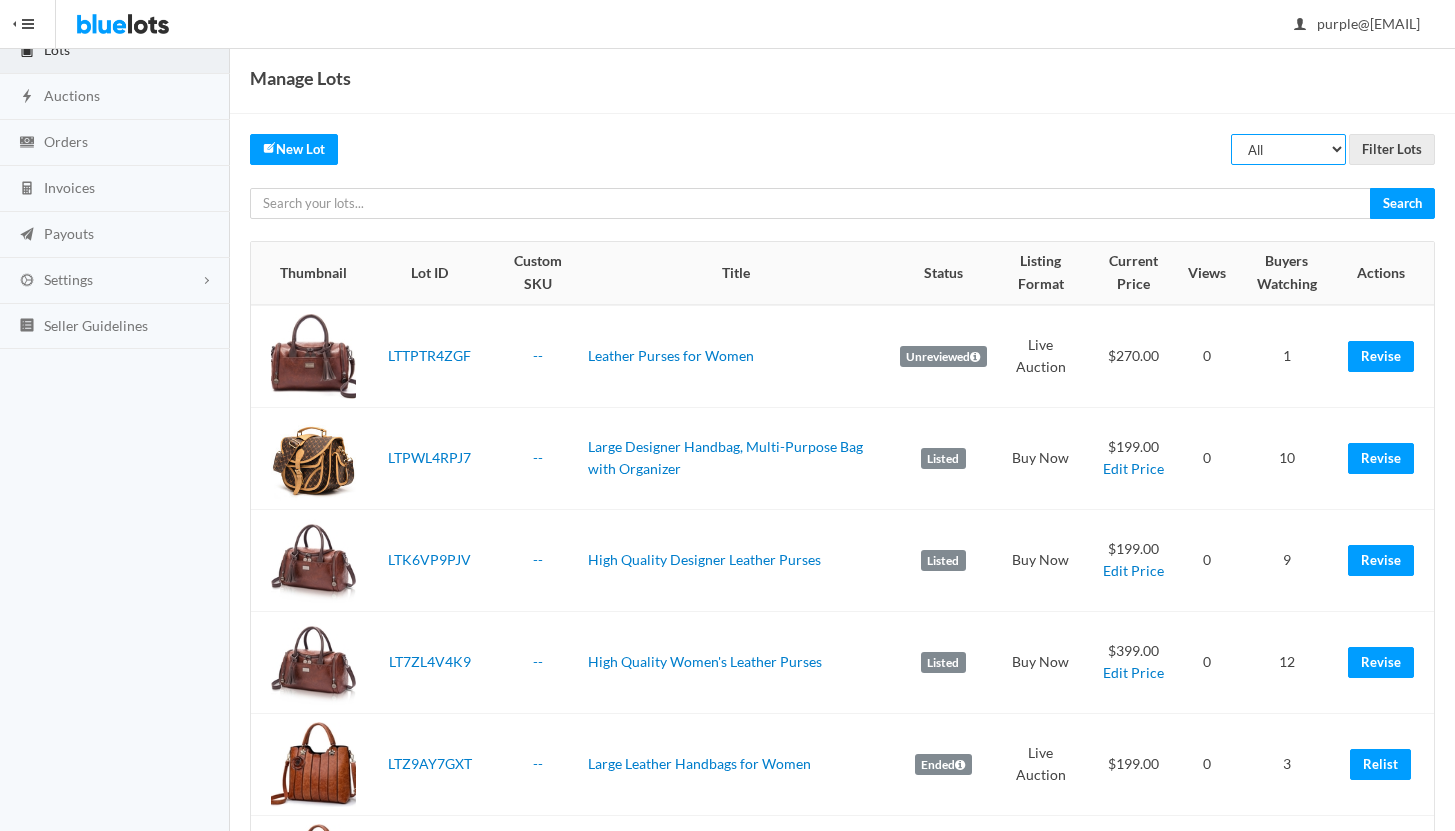 click on "All Draft
Unreviewed
Rejected
Scheduled
Listed
Sold
Ended" at bounding box center (1288, 149) 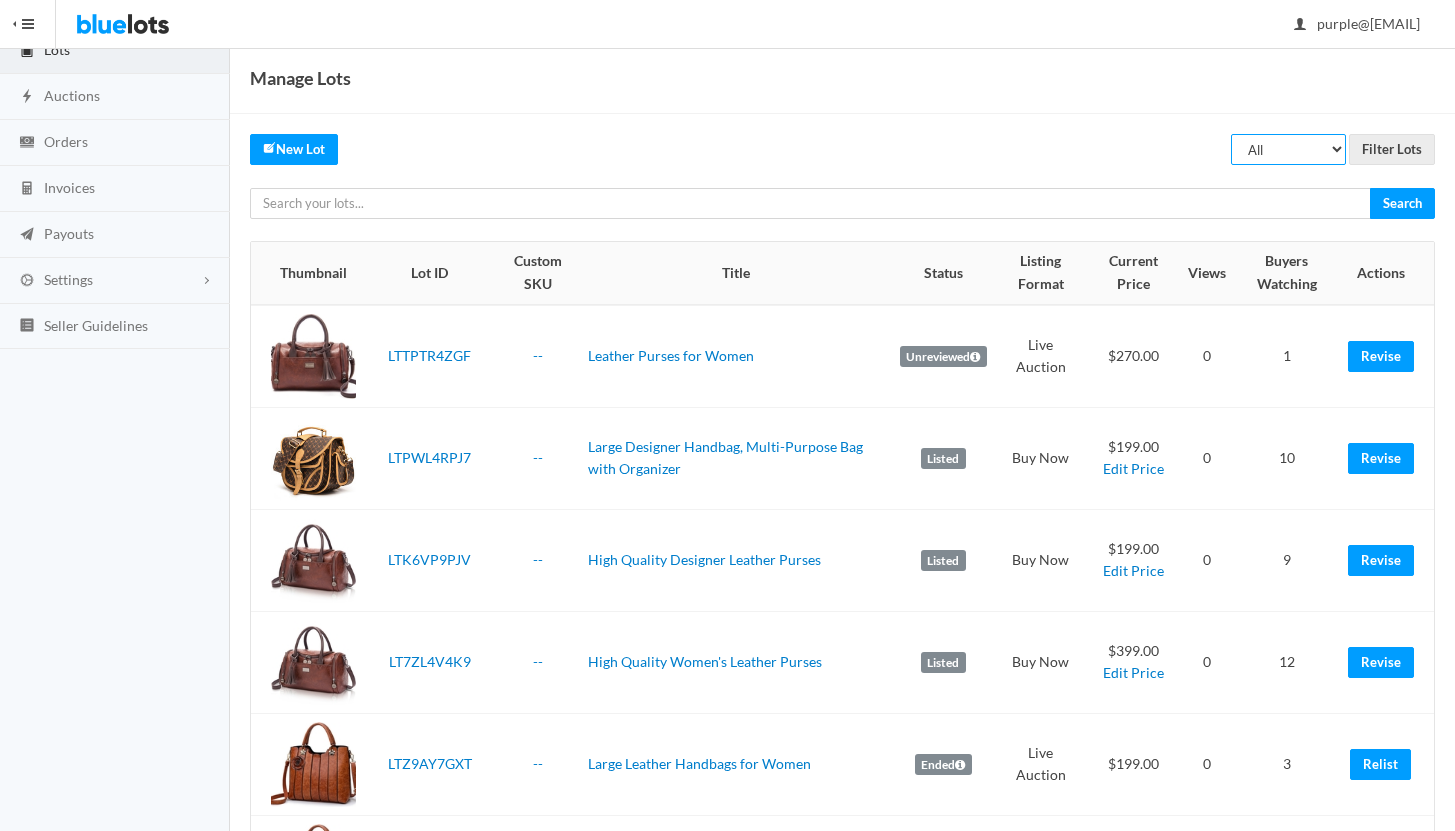 select on "ended" 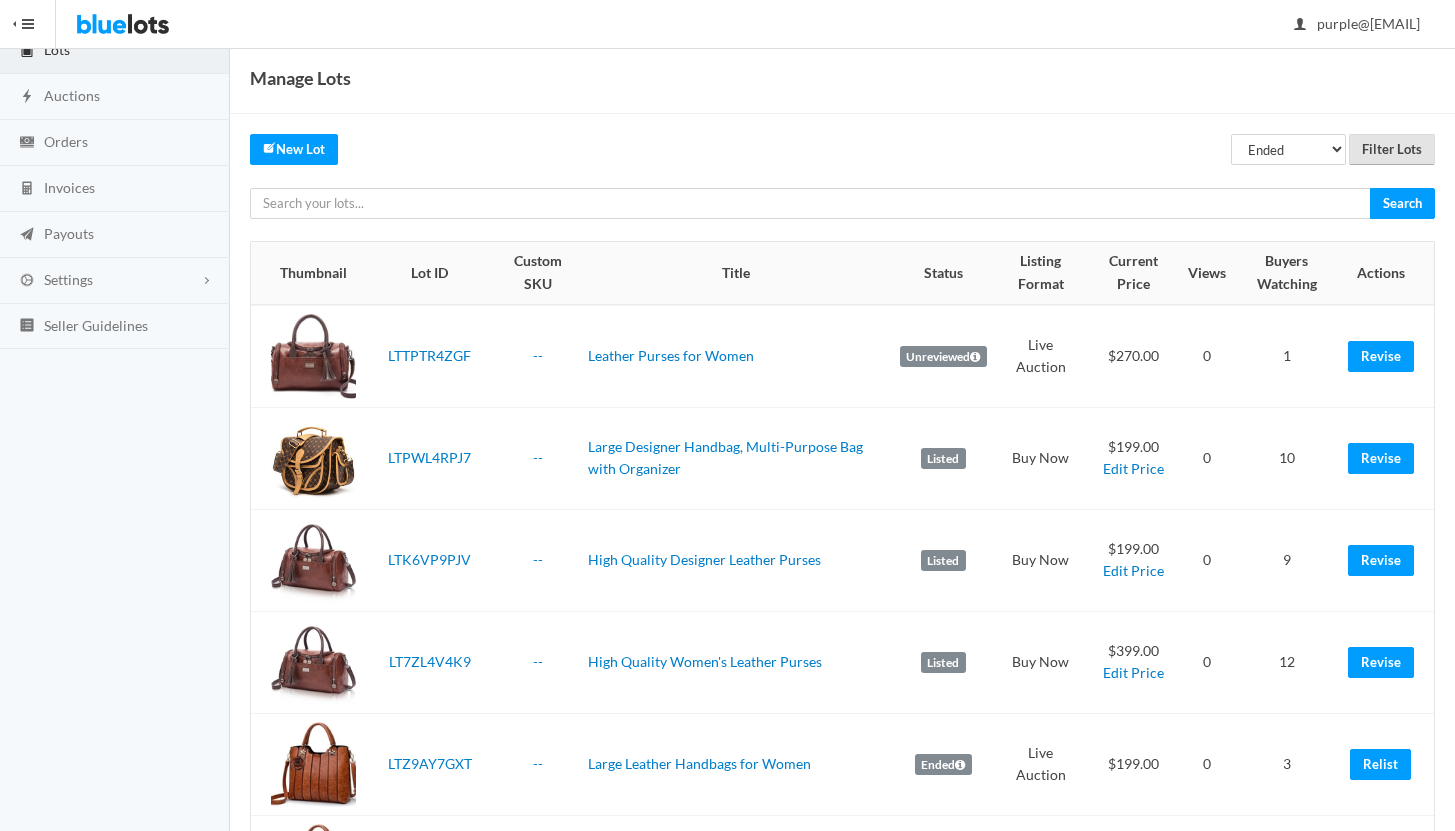 click on "Filter Lots" at bounding box center [1392, 149] 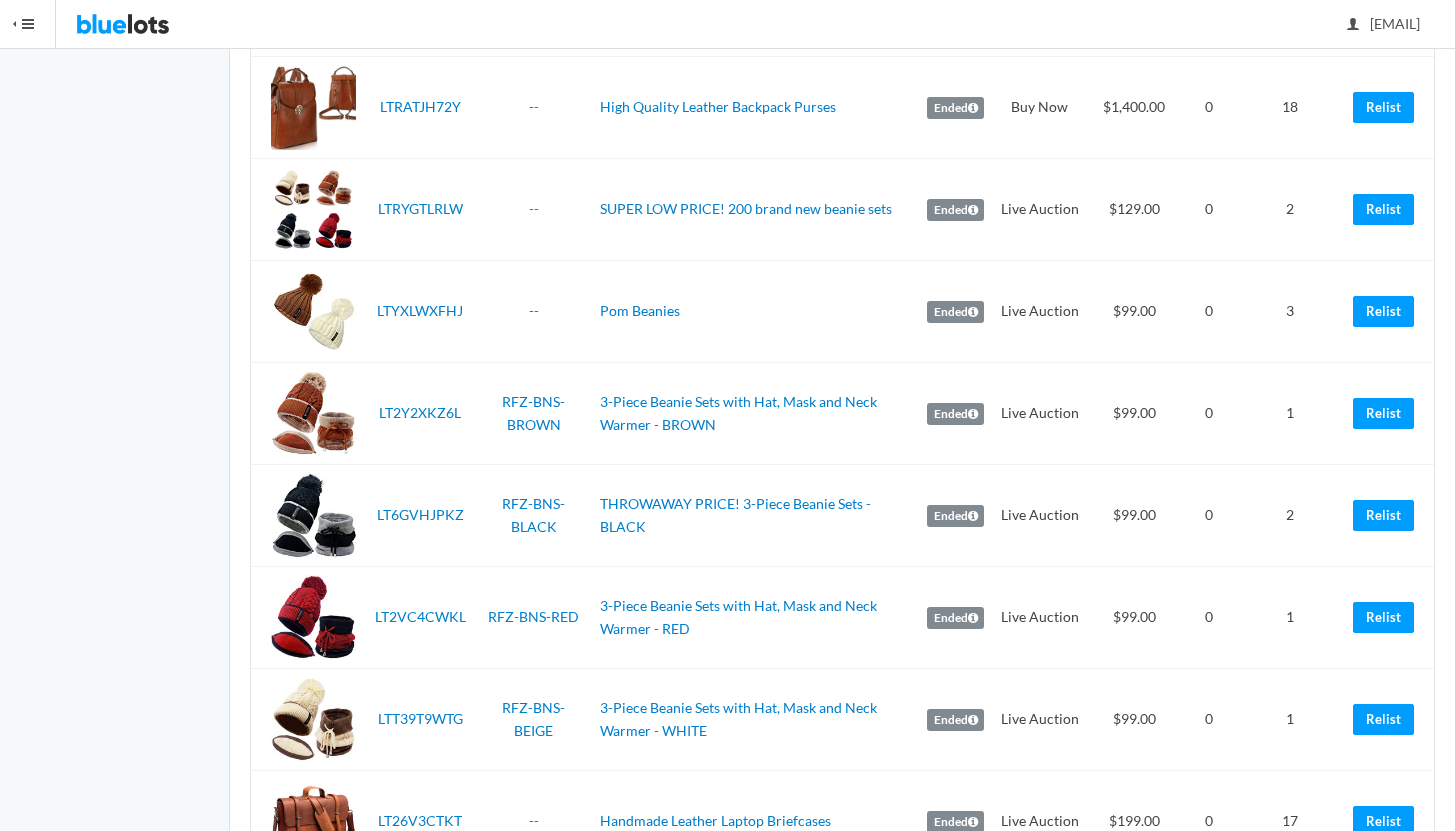 scroll, scrollTop: 1361, scrollLeft: 0, axis: vertical 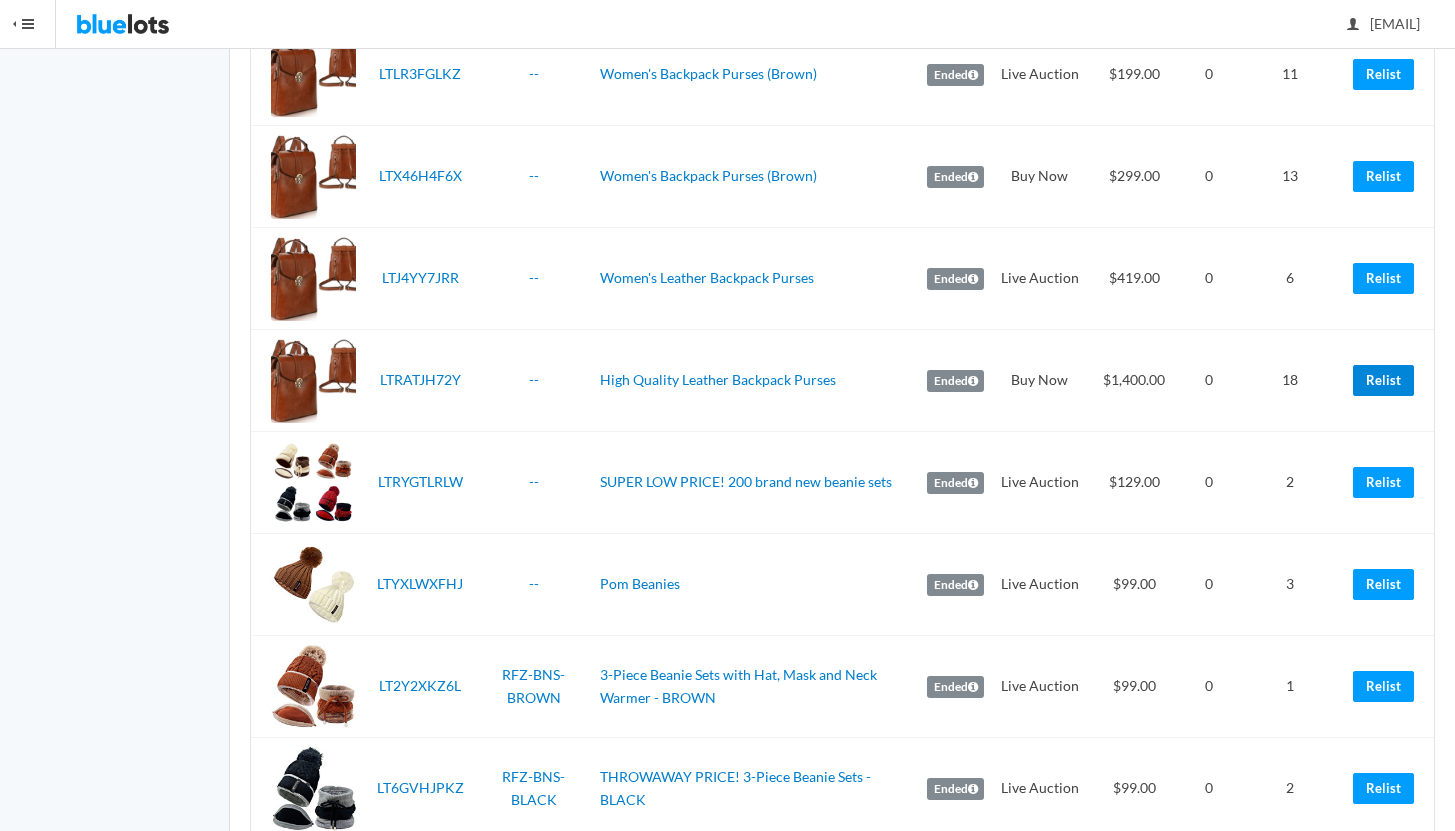 click on "Relist" at bounding box center (1383, 380) 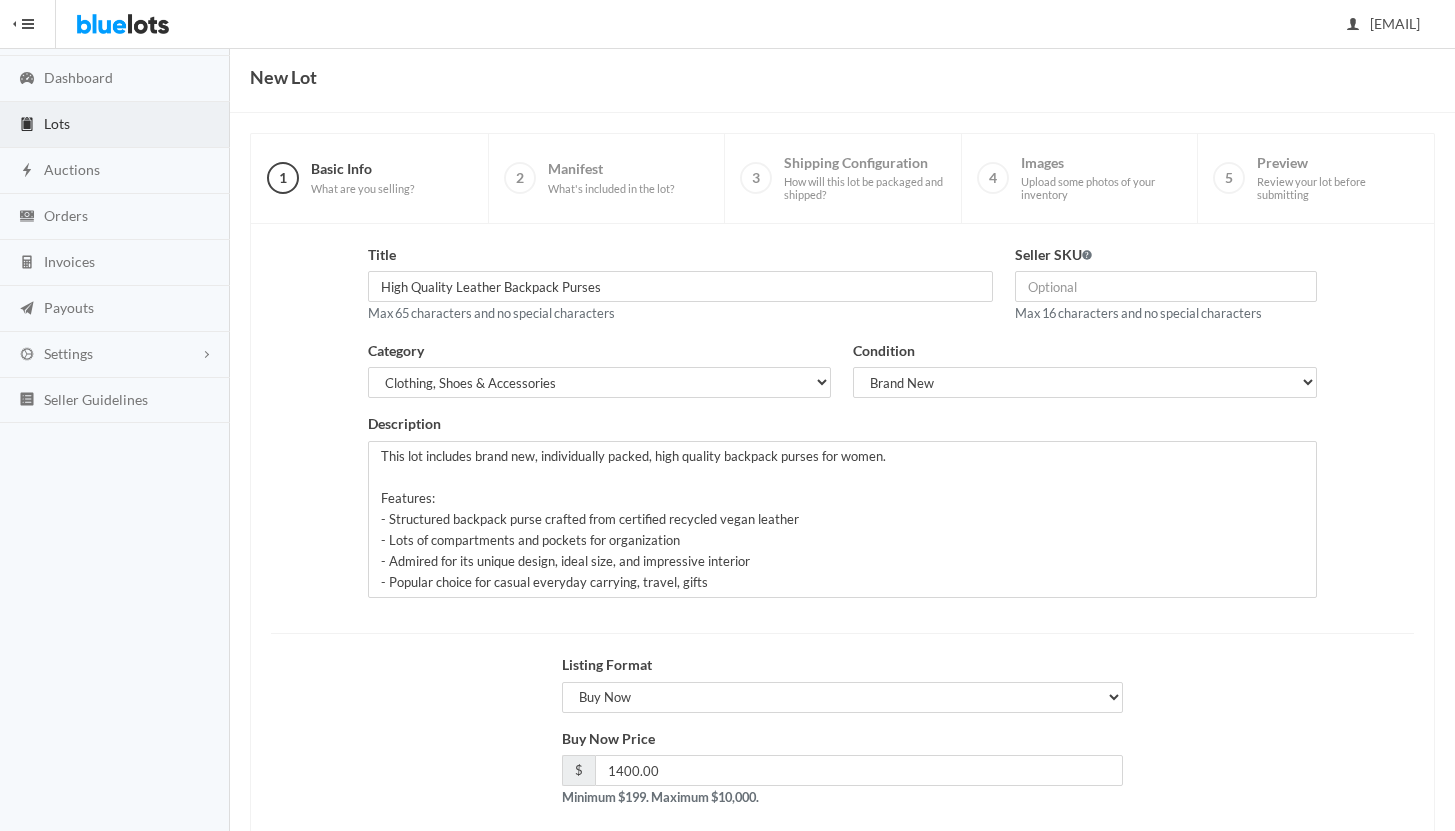 scroll, scrollTop: 170, scrollLeft: 0, axis: vertical 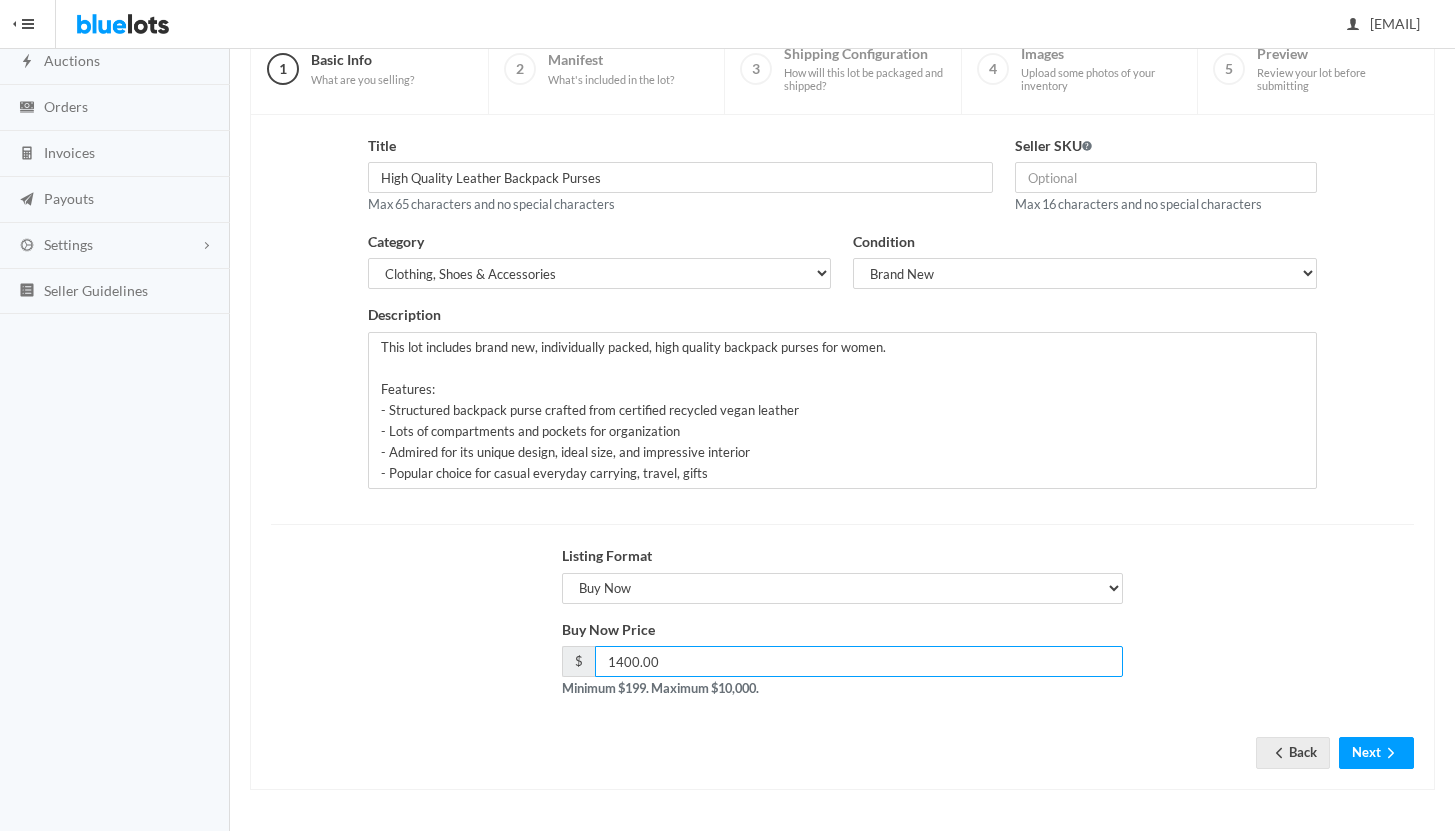 drag, startPoint x: 629, startPoint y: 658, endPoint x: 577, endPoint y: 656, distance: 52.03845 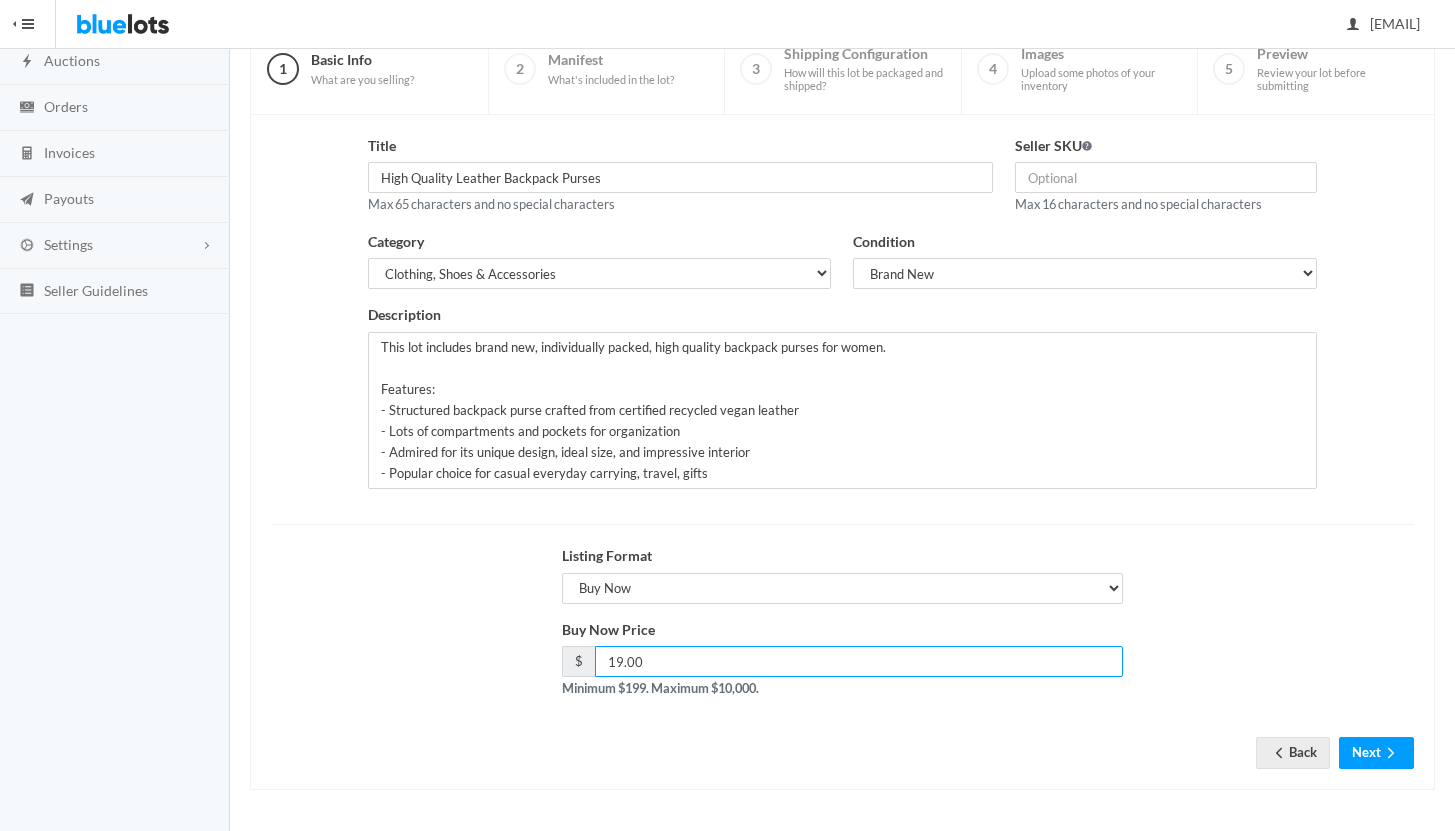 type on "199.00" 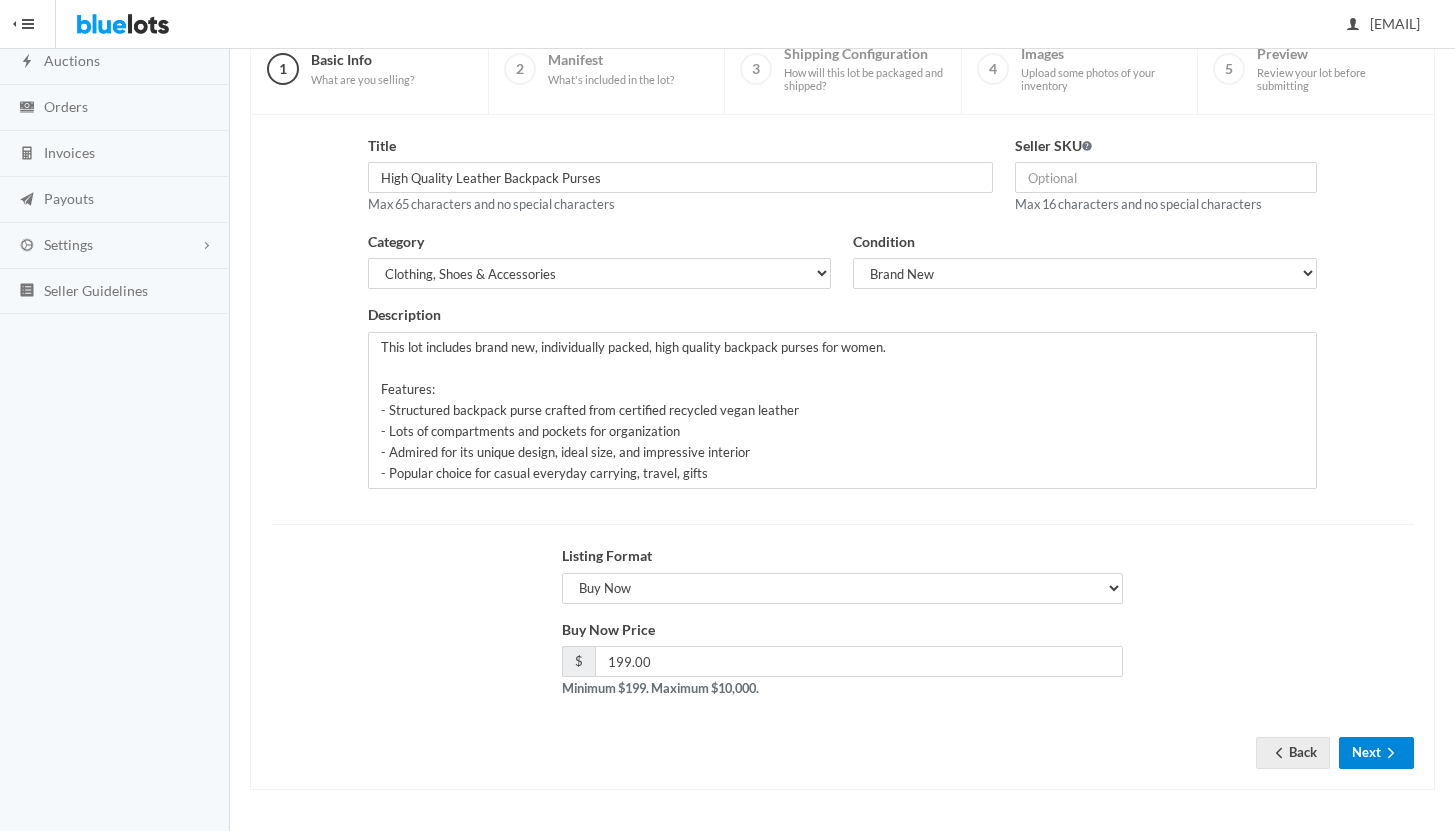 click on "Next" at bounding box center [1376, 752] 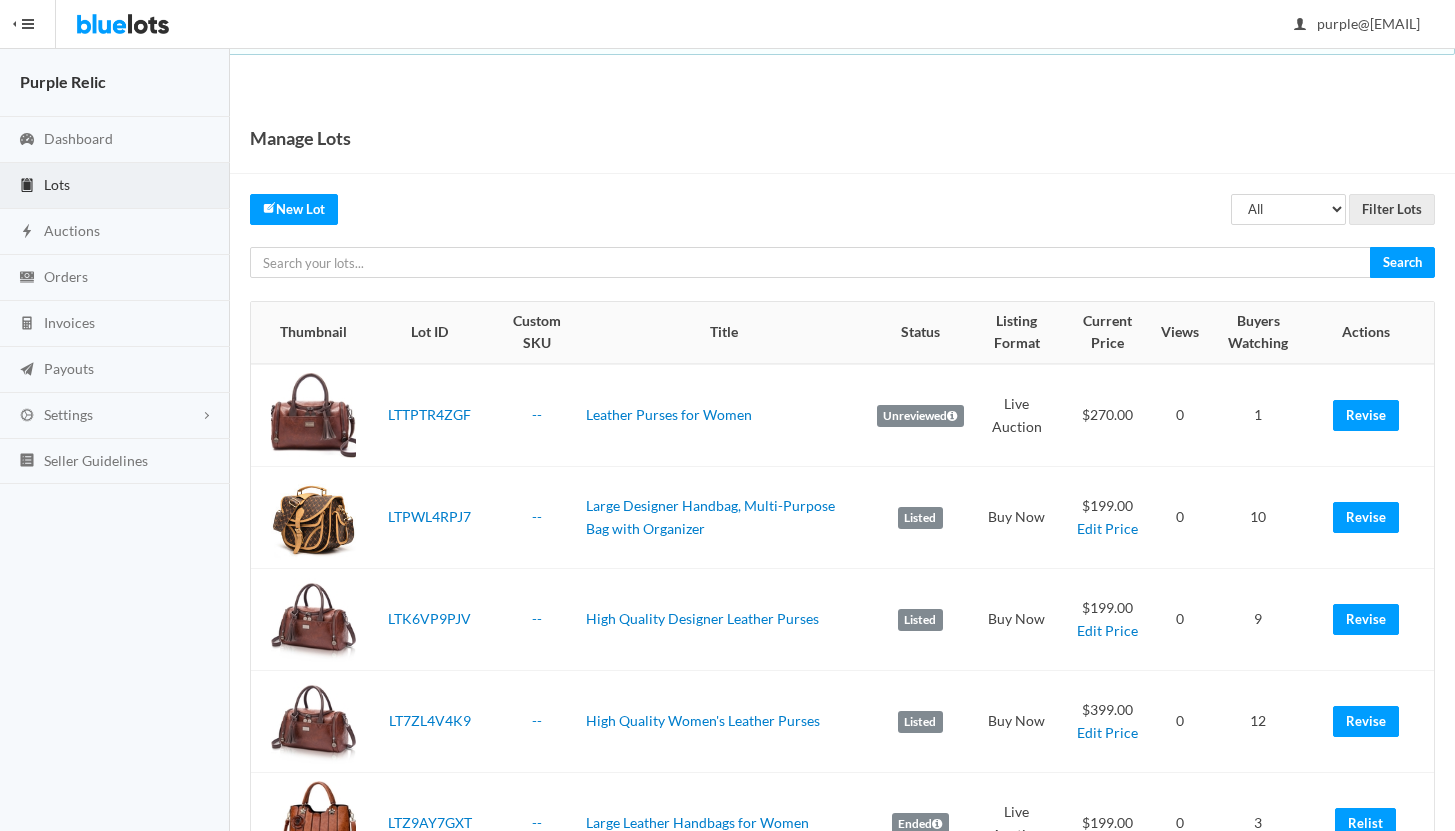 scroll, scrollTop: 0, scrollLeft: 0, axis: both 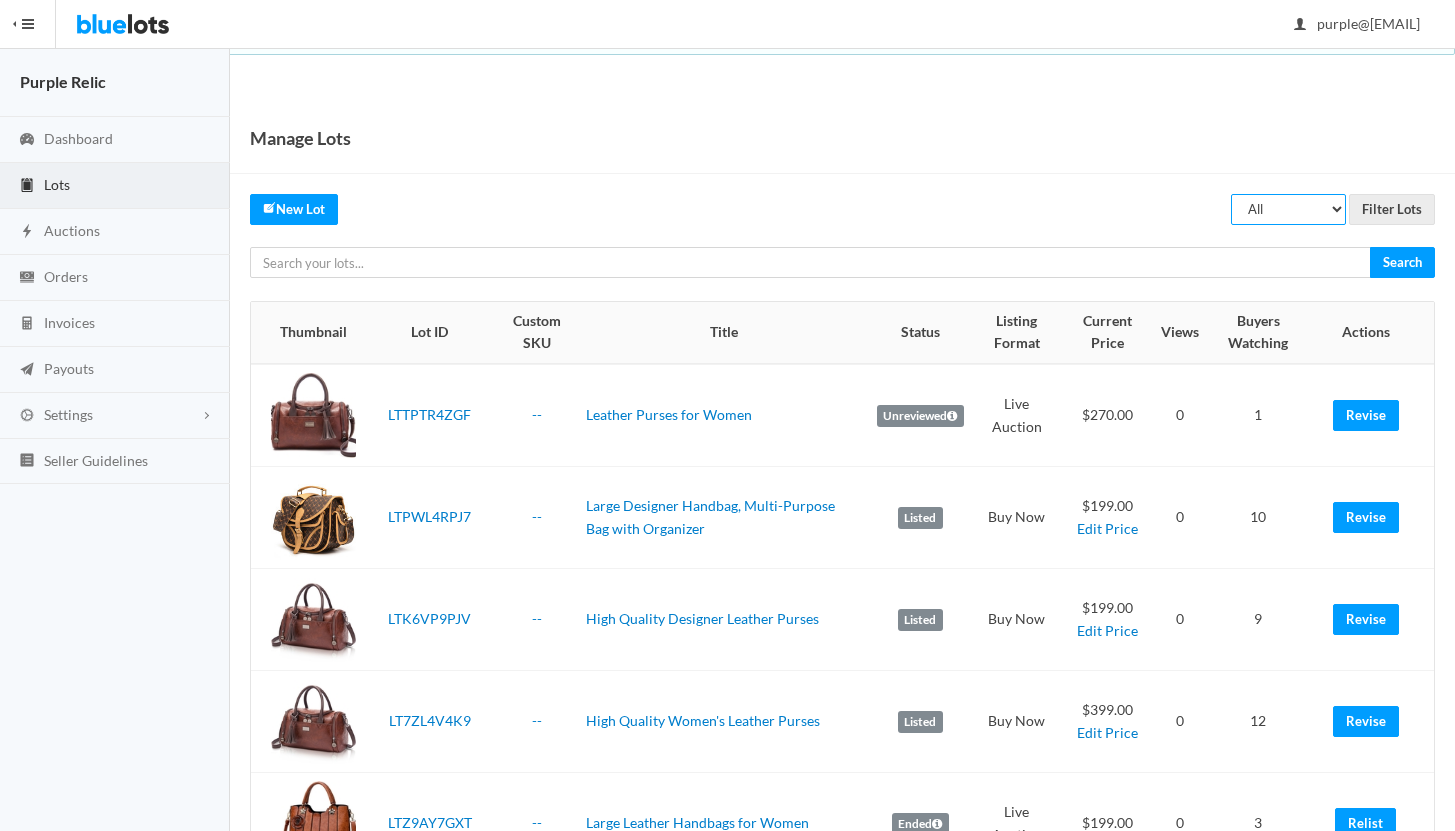 click on "All Draft
Unreviewed
Rejected
Scheduled
Listed
Sold
Ended" at bounding box center [1288, 209] 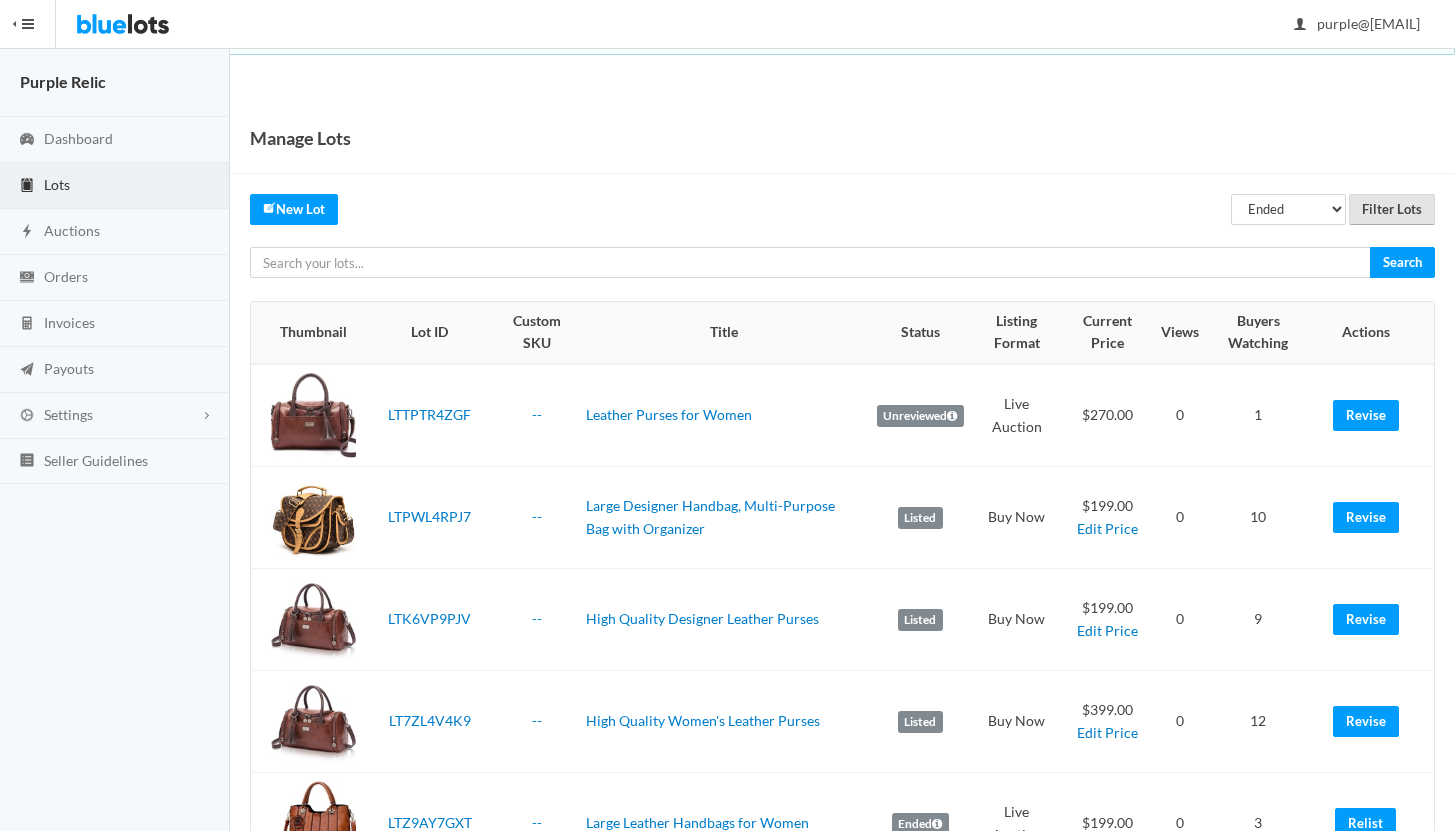 click on "Filter Lots" at bounding box center (1392, 209) 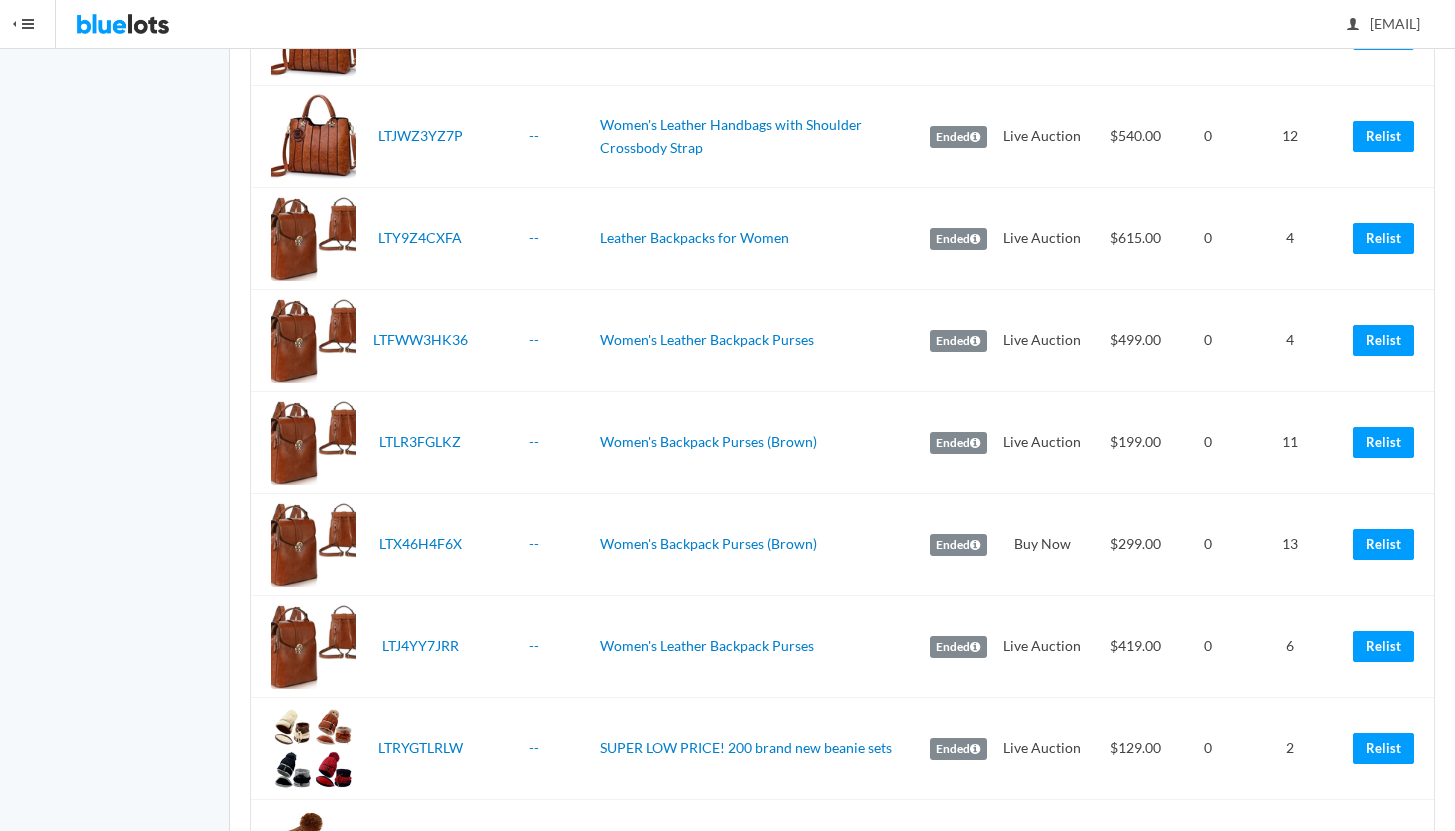 scroll, scrollTop: 990, scrollLeft: 0, axis: vertical 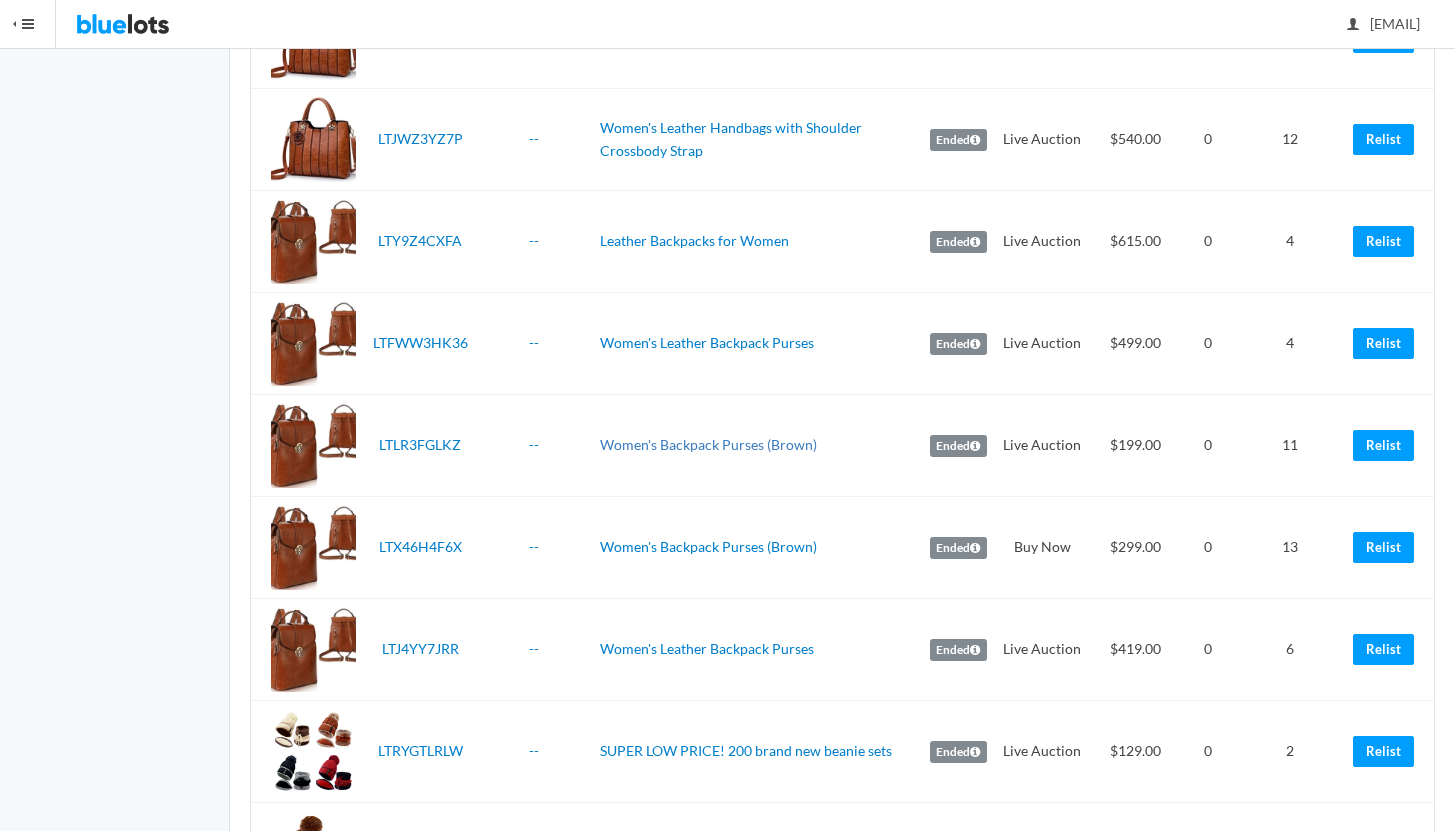 click on "Women's Backpack Purses (Brown)" at bounding box center [708, 444] 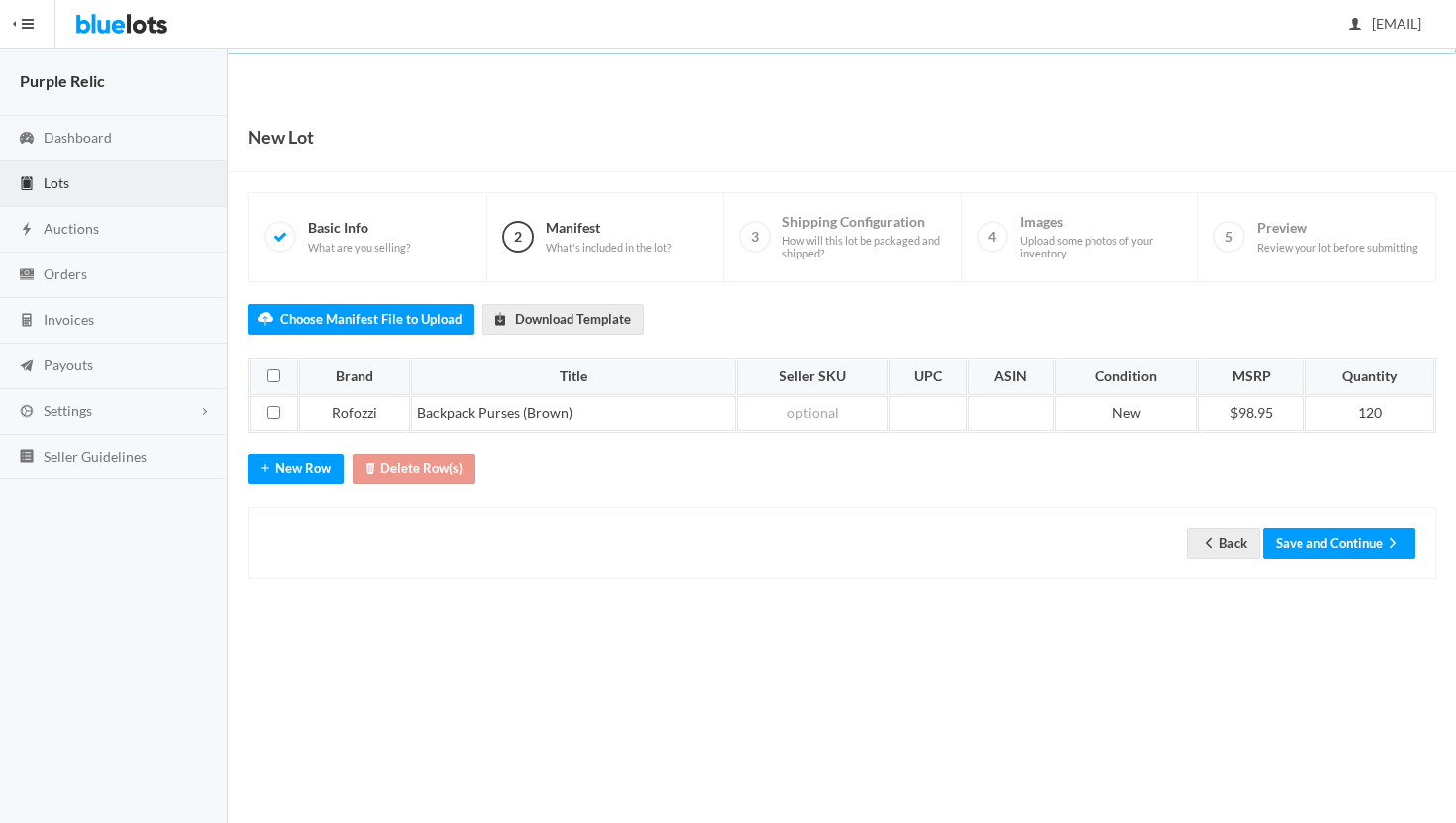 scroll, scrollTop: 0, scrollLeft: 0, axis: both 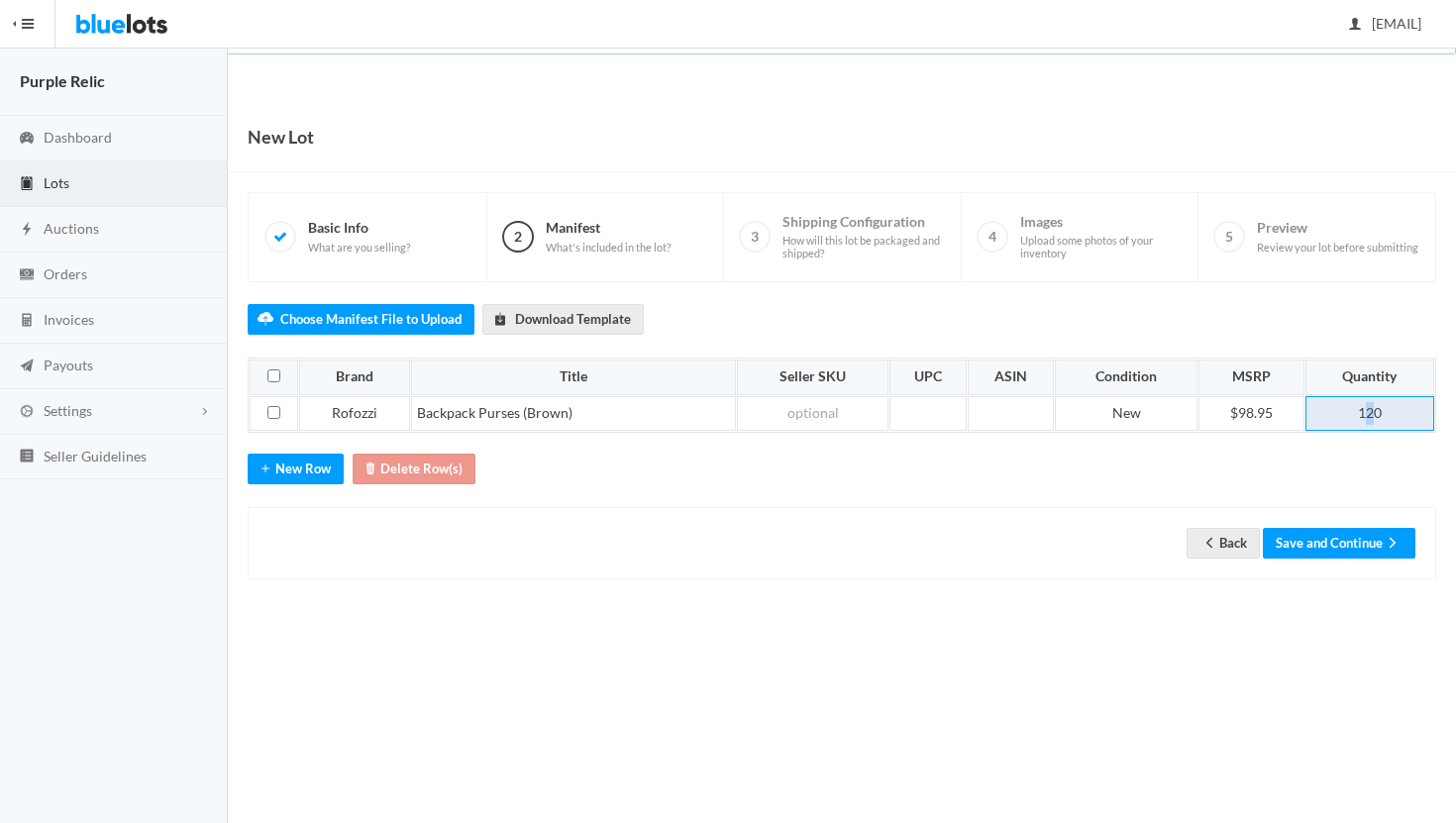 click on "120" at bounding box center [1370, 414] 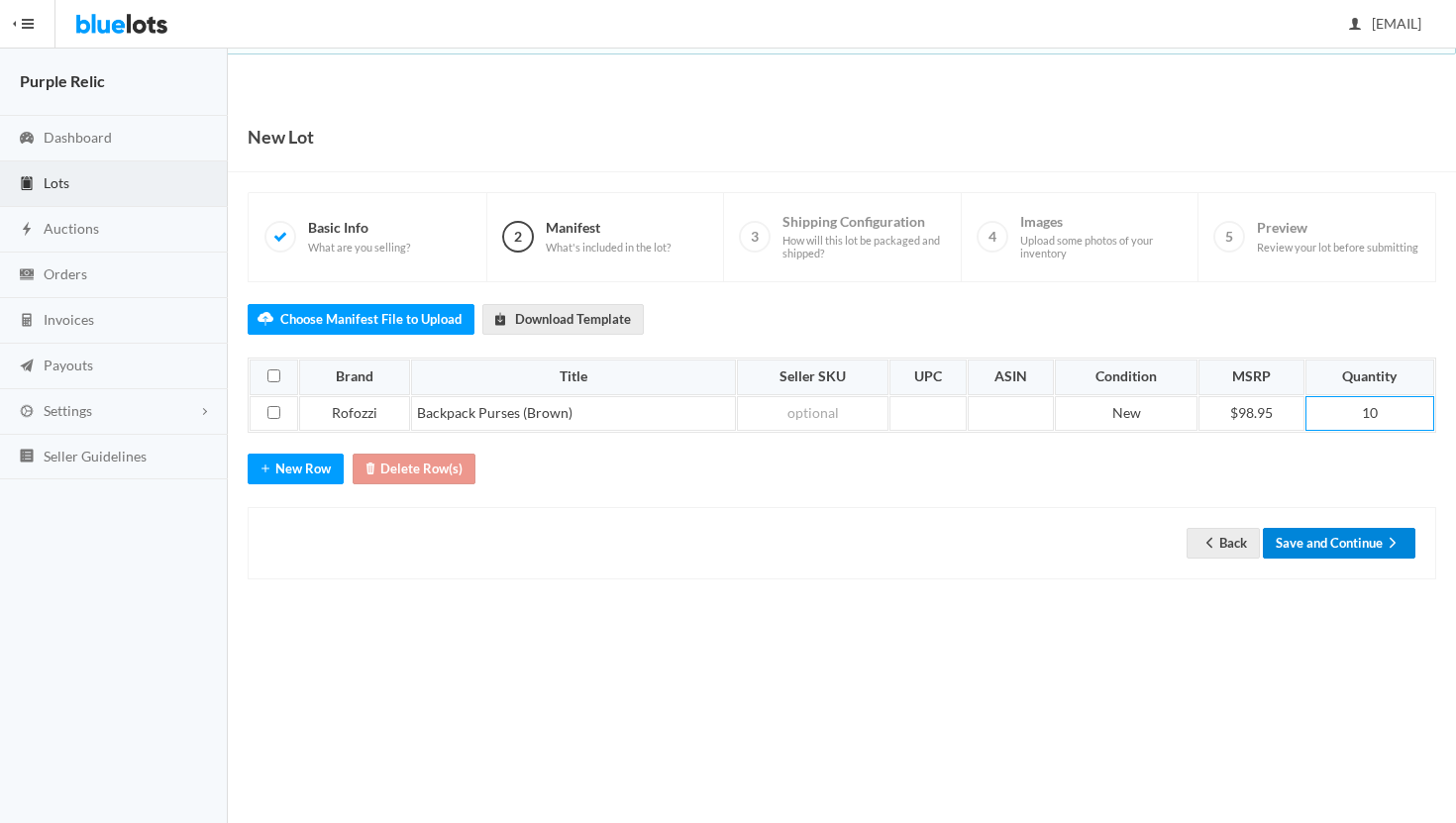 click on "Save and Continue" at bounding box center [1339, 543] 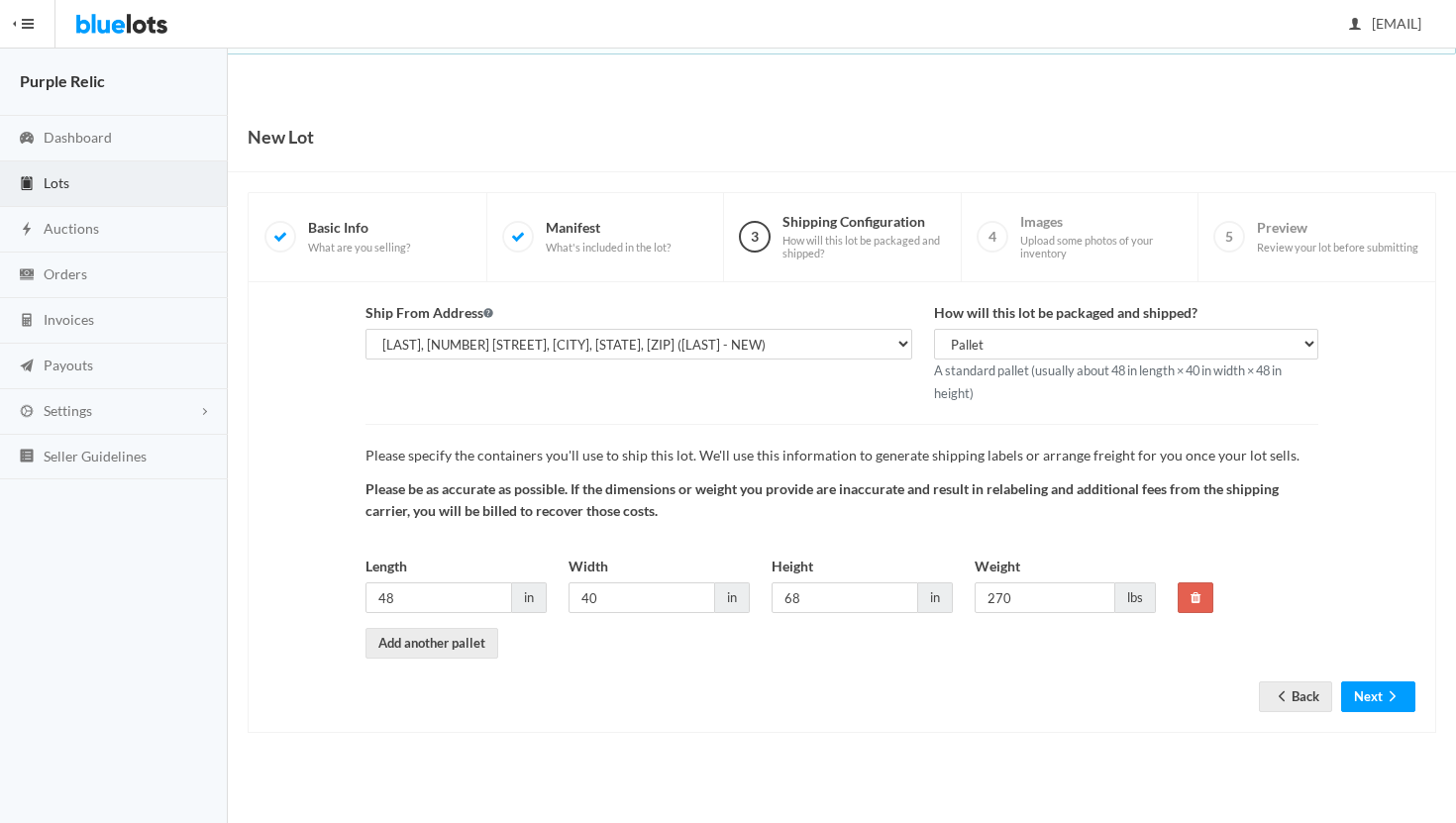 scroll, scrollTop: 0, scrollLeft: 0, axis: both 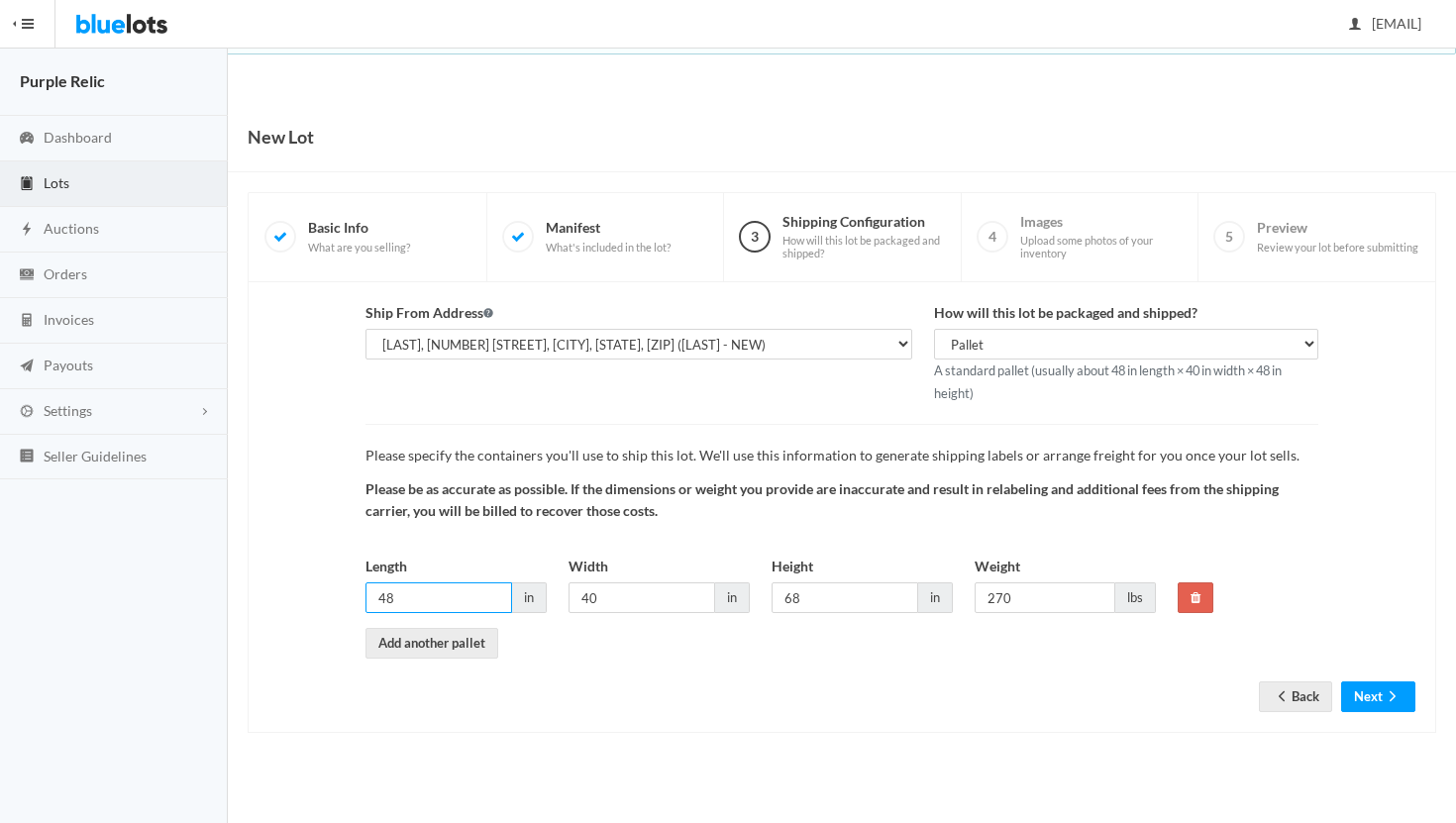click on "48" at bounding box center [439, 597] 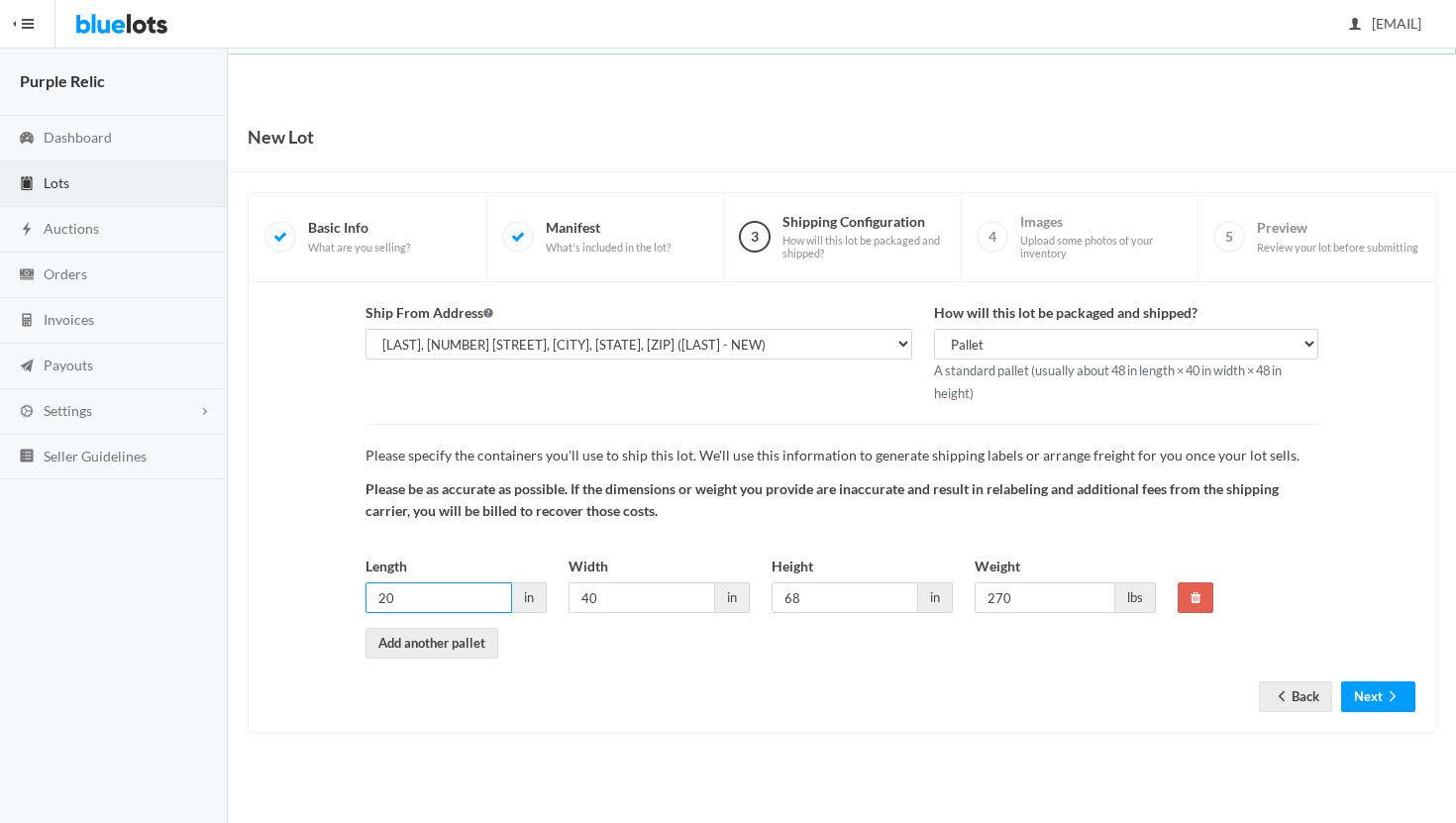 type on "20" 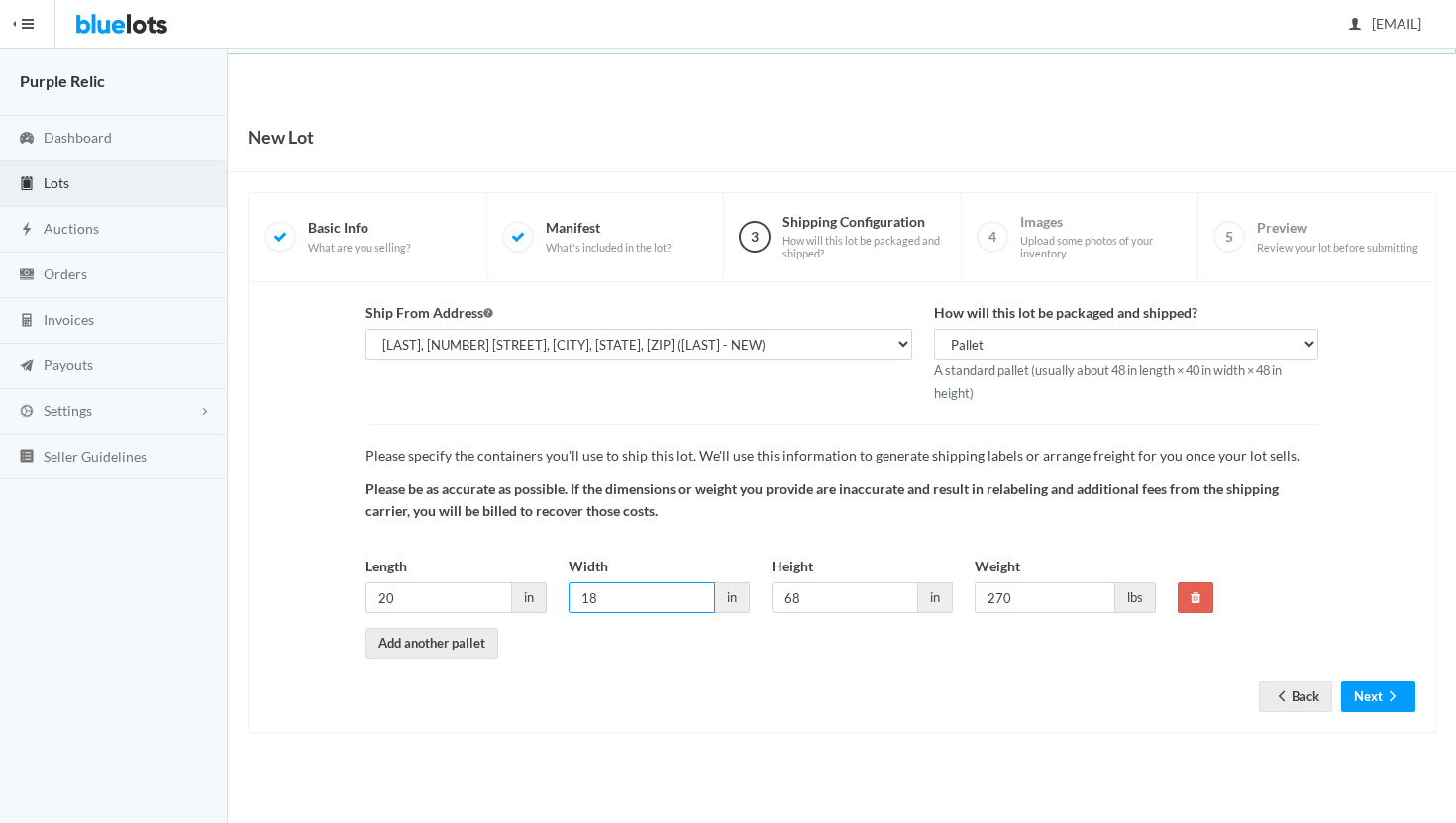 type on "18" 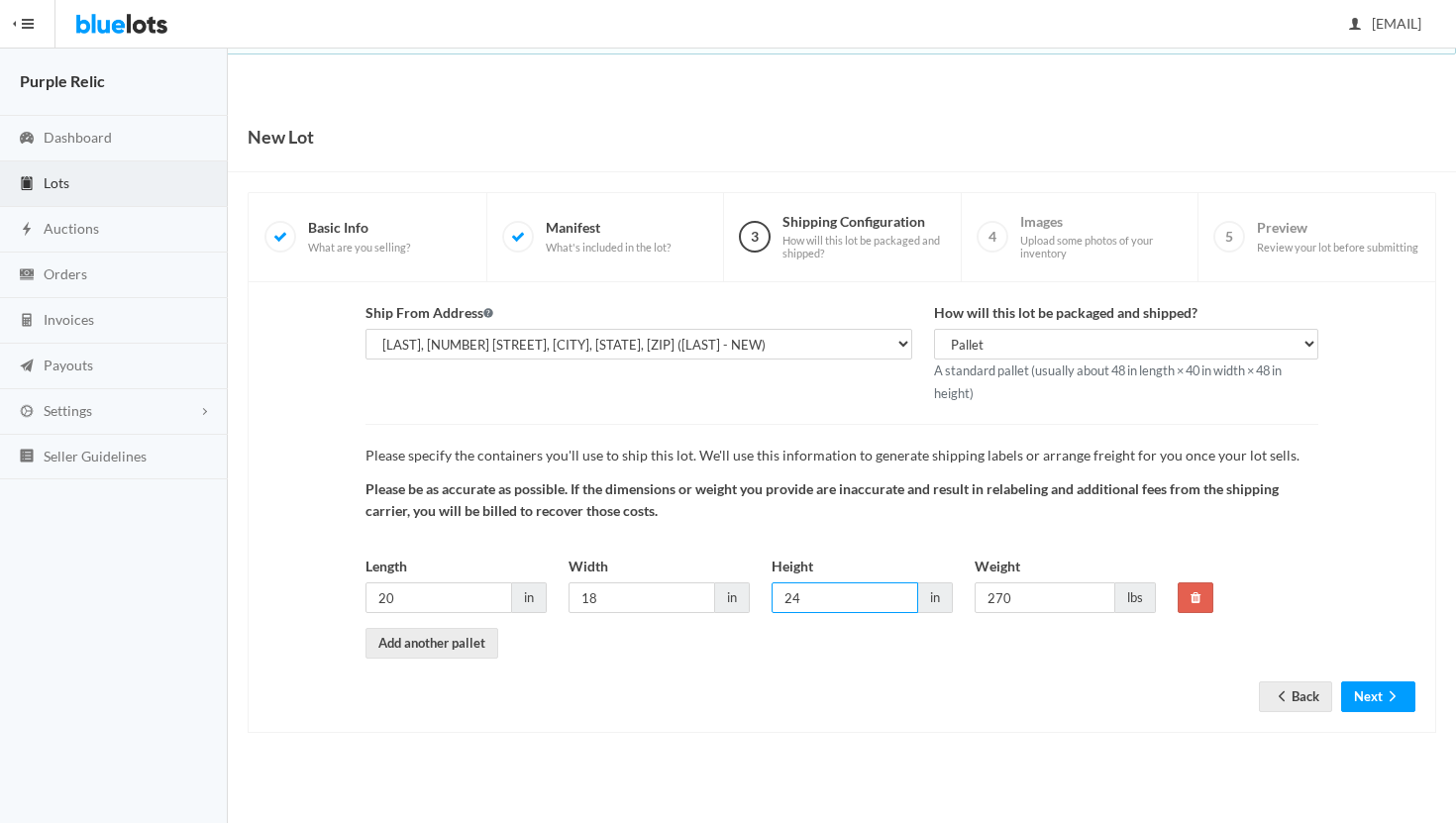 type on "24" 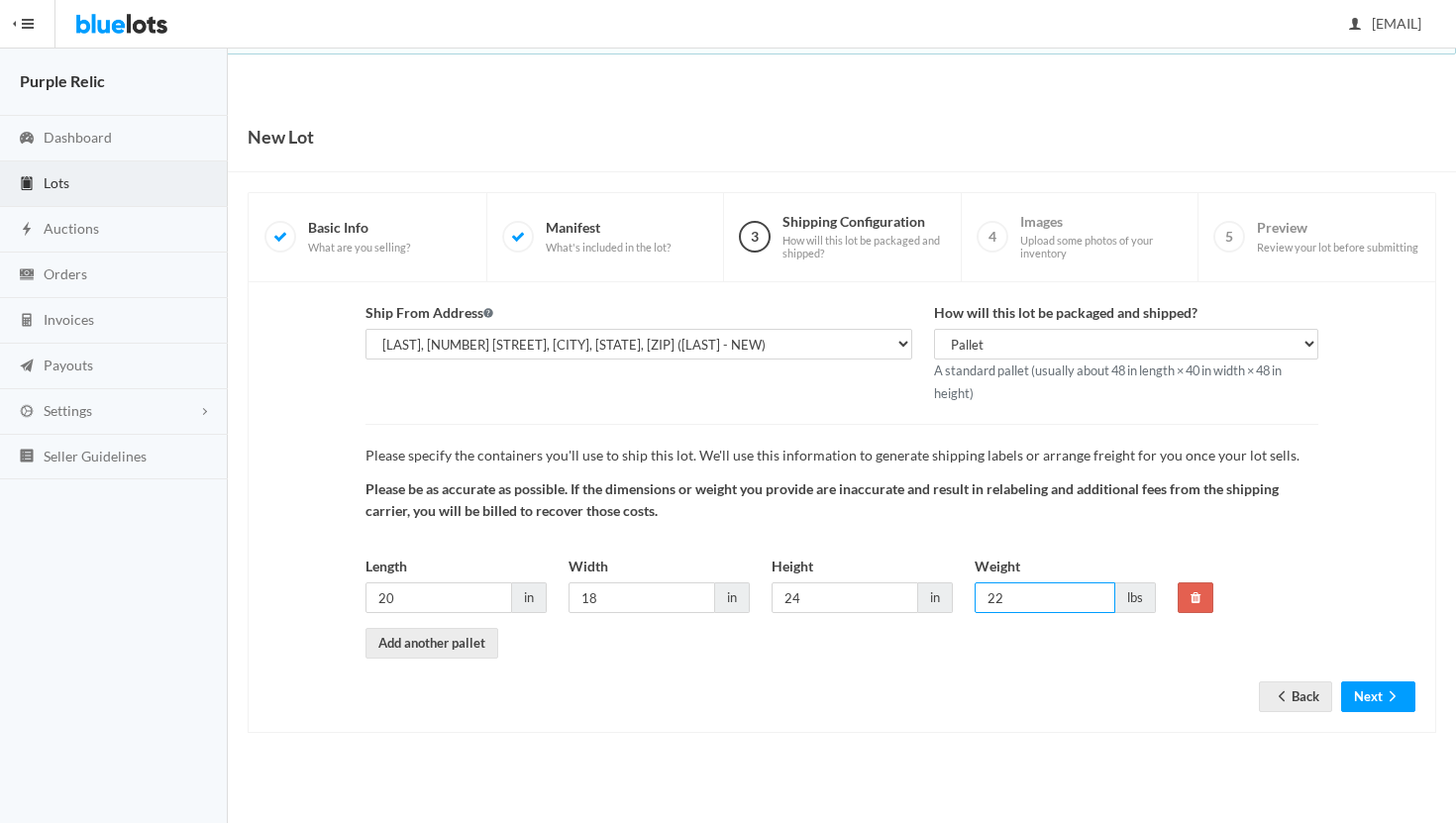 type on "22" 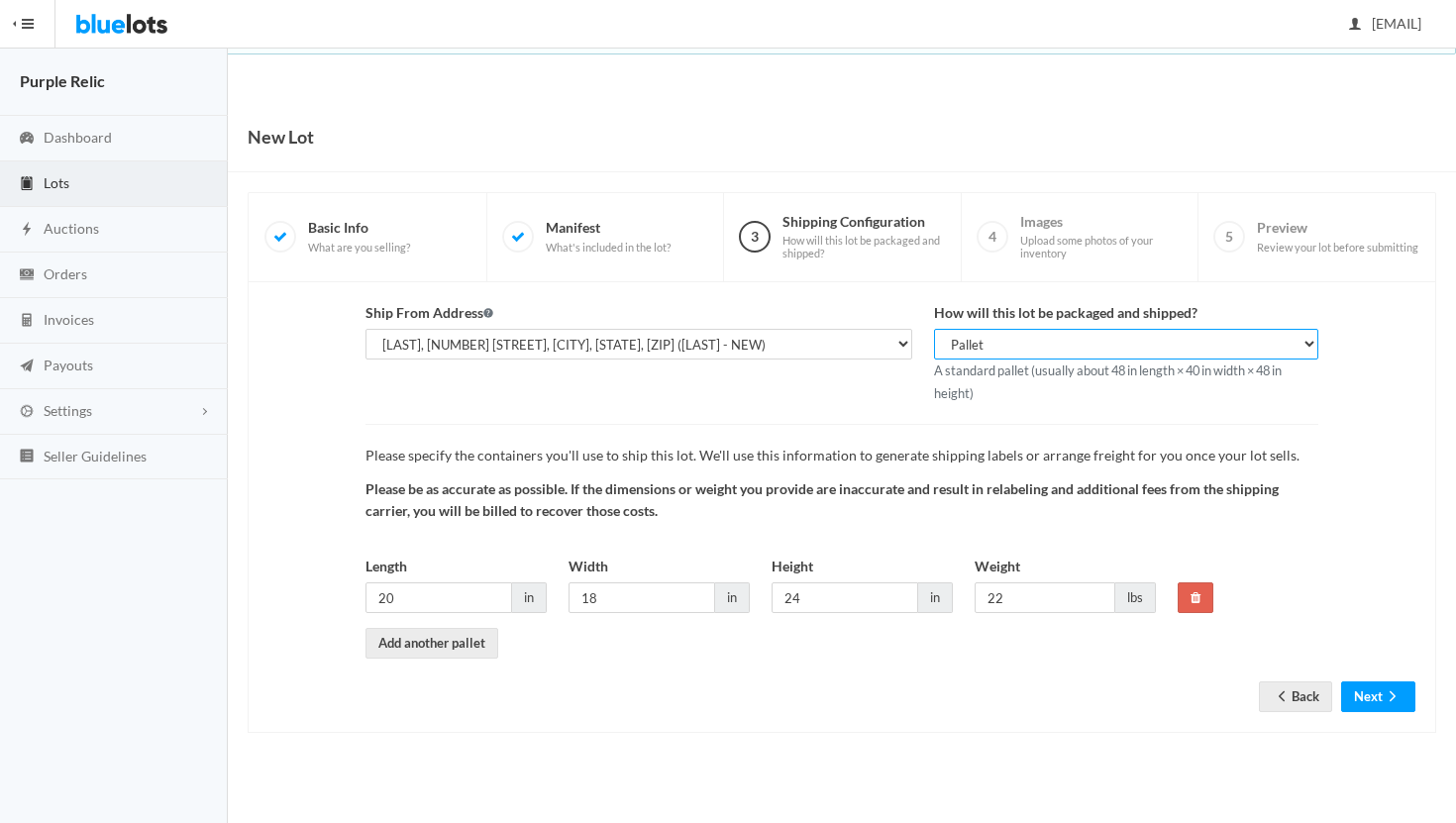 click on "Parcel
Pallet
Truckload" at bounding box center (1126, 344) 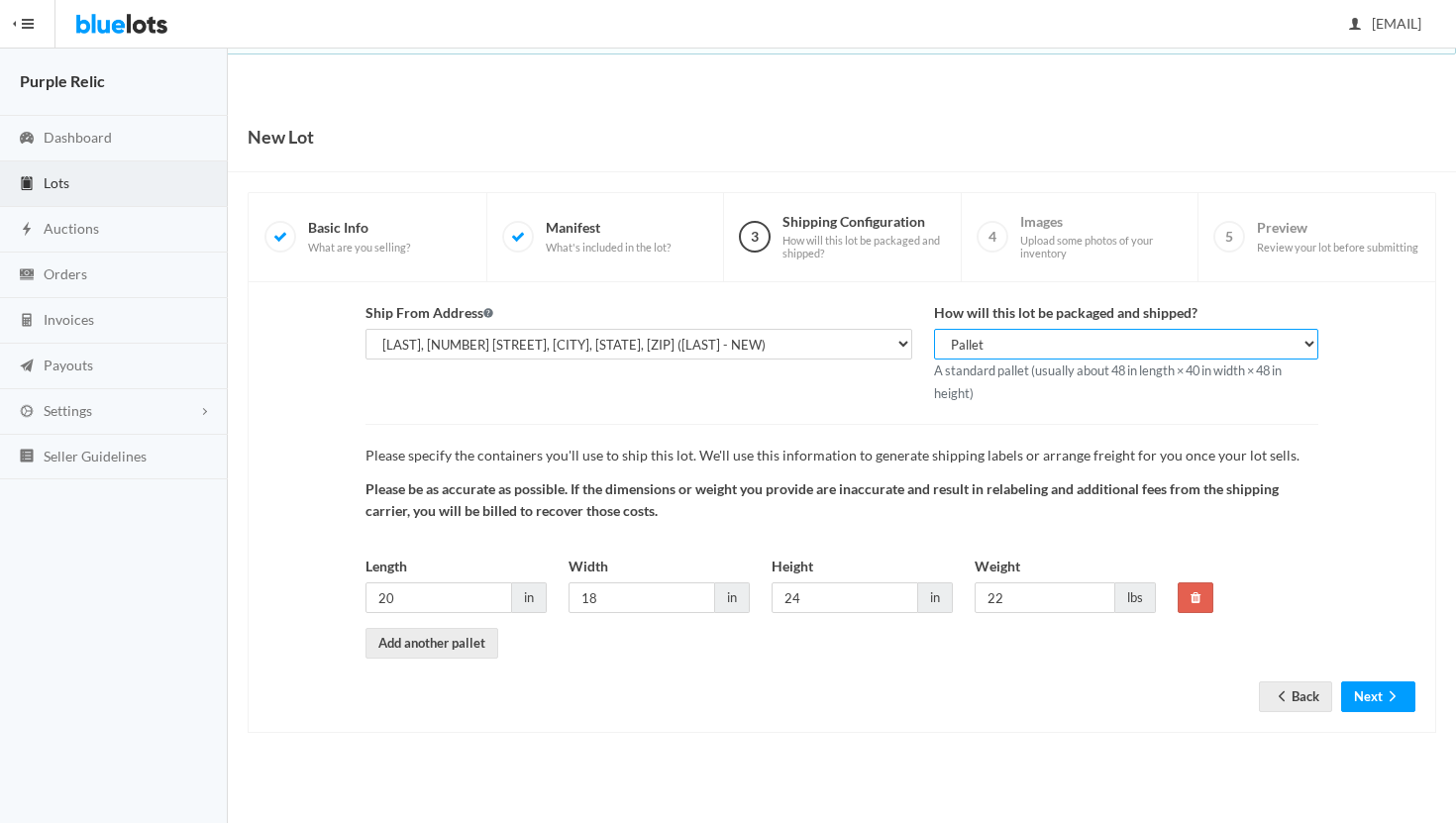 select on "parcel" 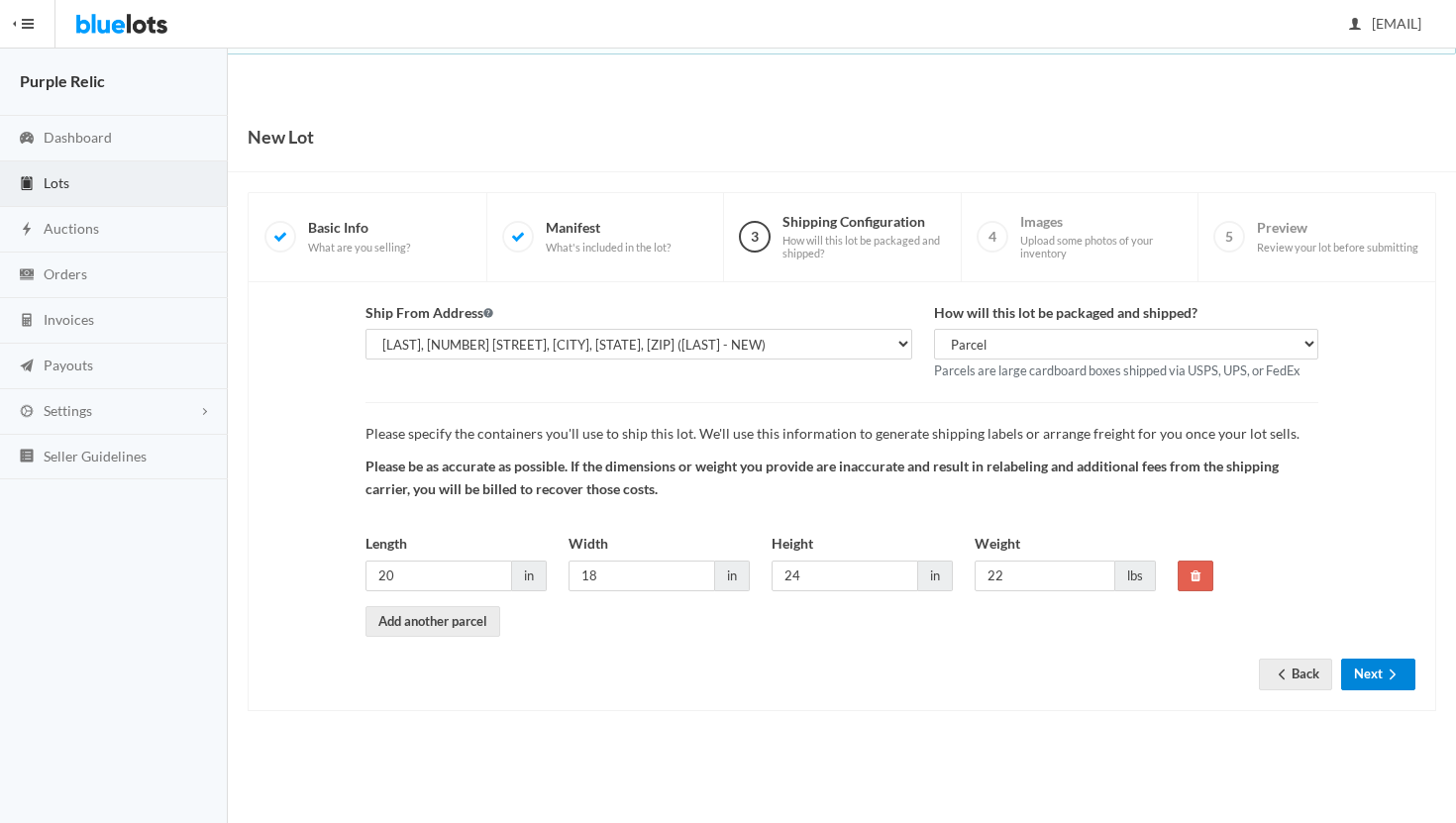 click on "Next" at bounding box center [1378, 673] 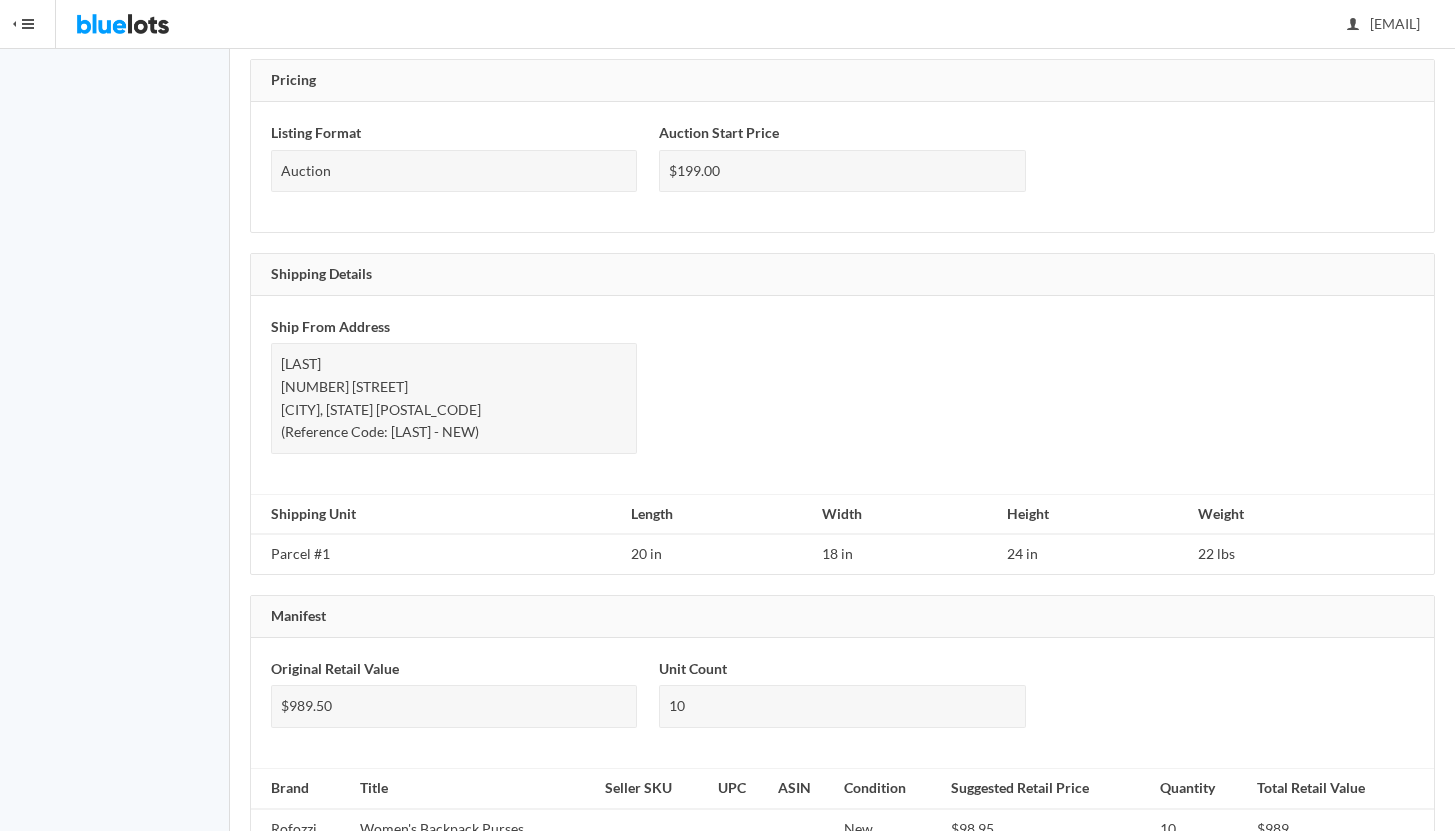 scroll, scrollTop: 1202, scrollLeft: 0, axis: vertical 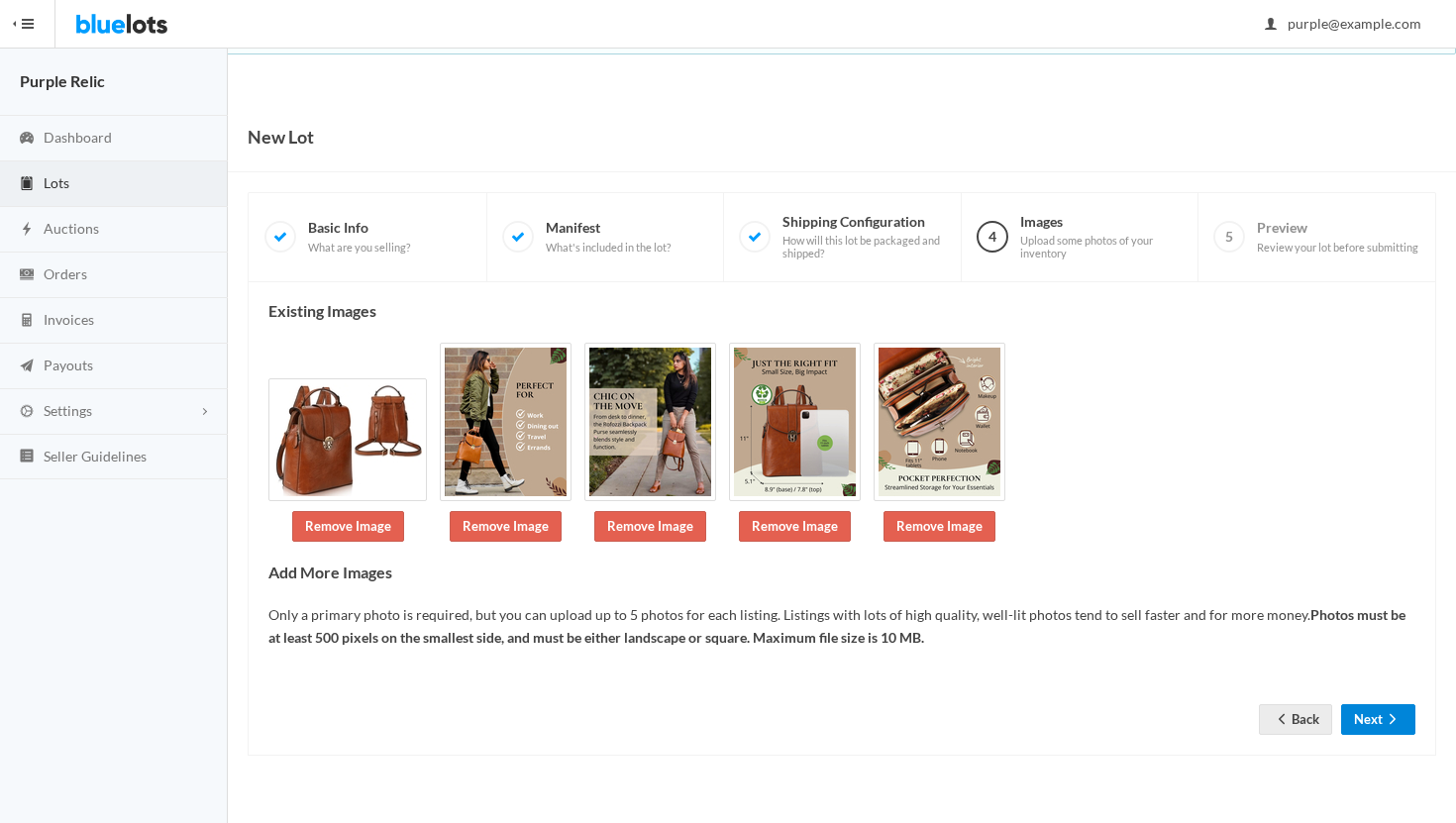 click on "Next" at bounding box center [1378, 719] 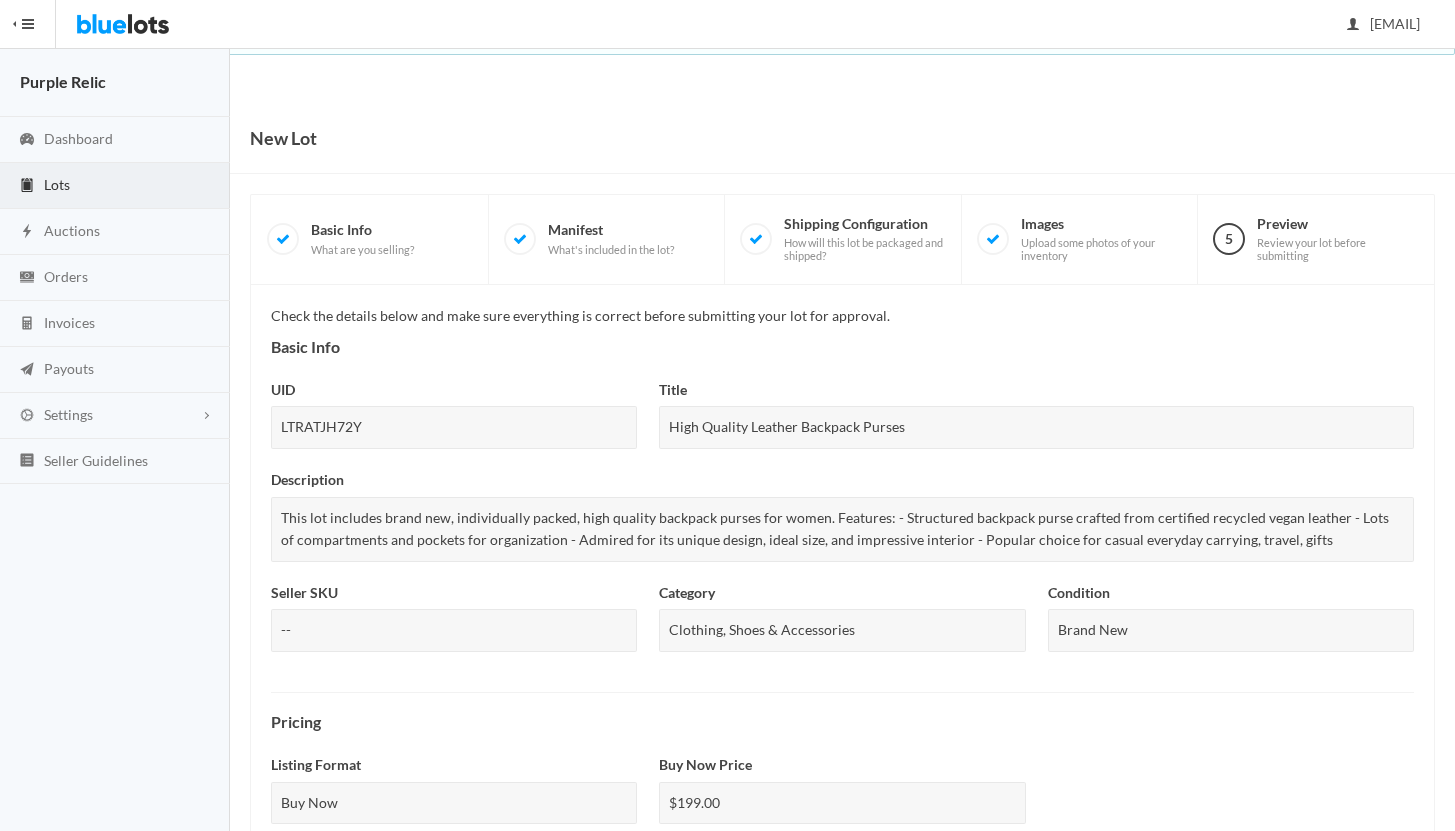 scroll, scrollTop: 669, scrollLeft: 0, axis: vertical 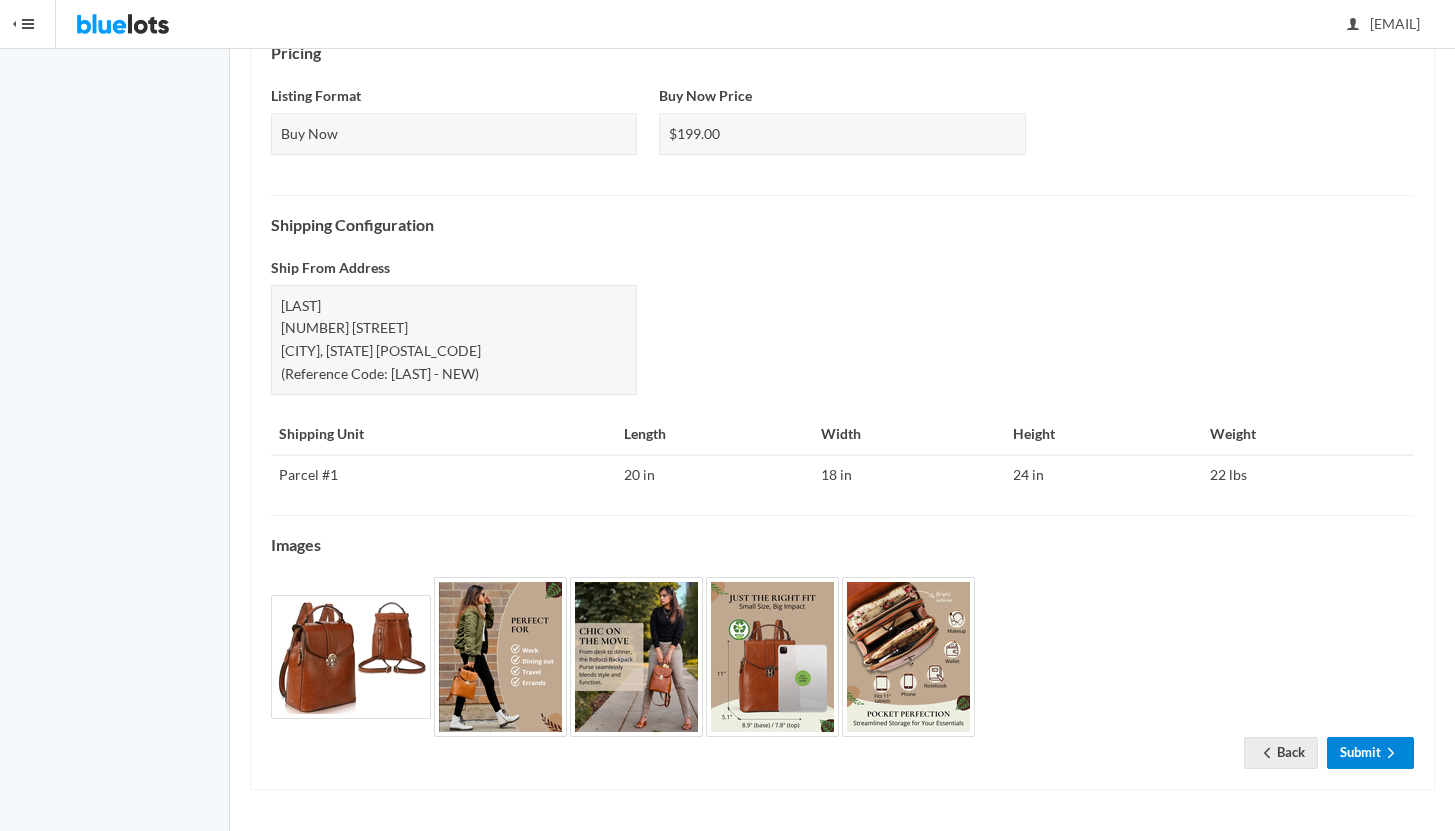 click on "Submit" at bounding box center [1370, 752] 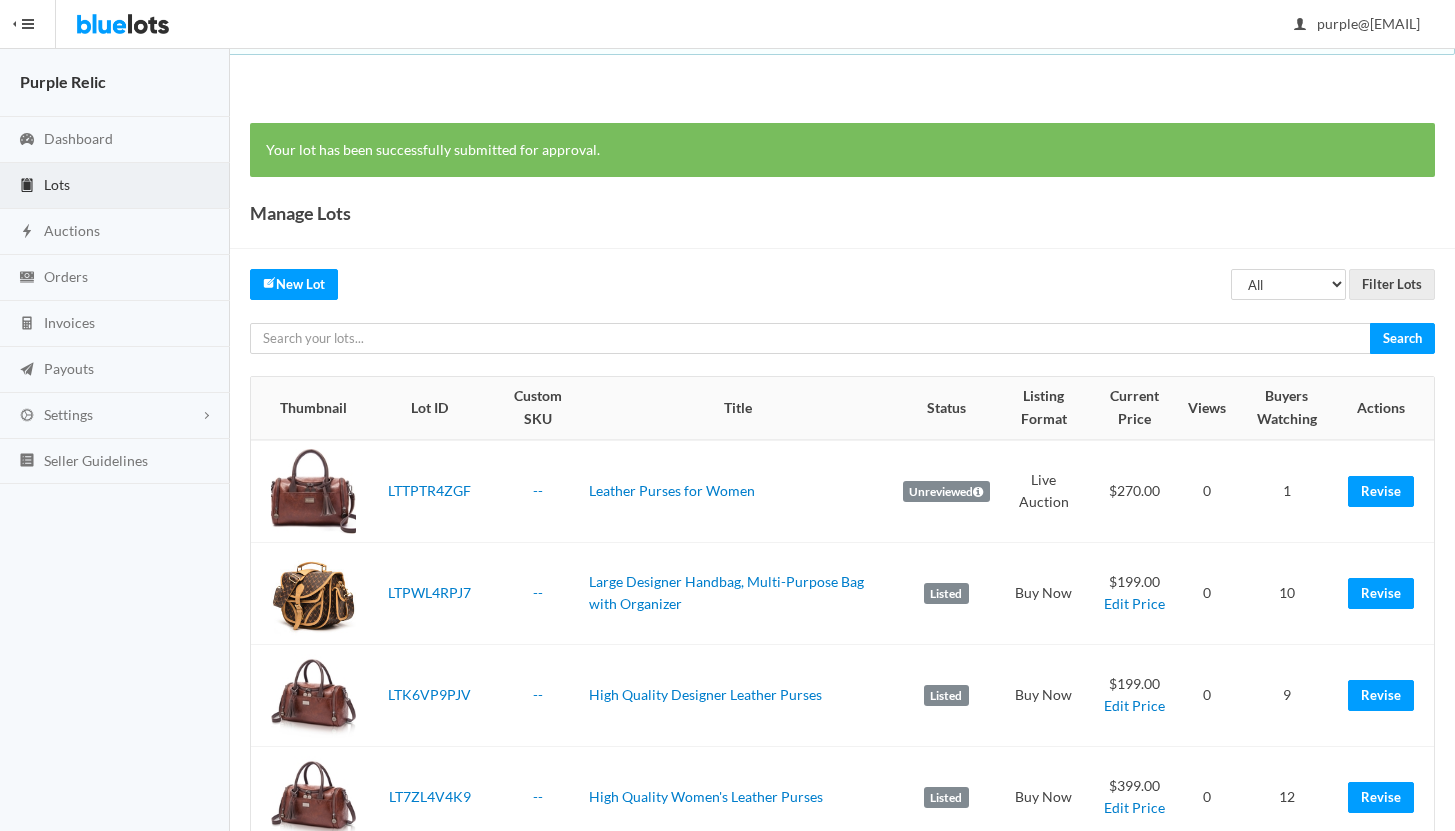 scroll, scrollTop: 0, scrollLeft: 0, axis: both 